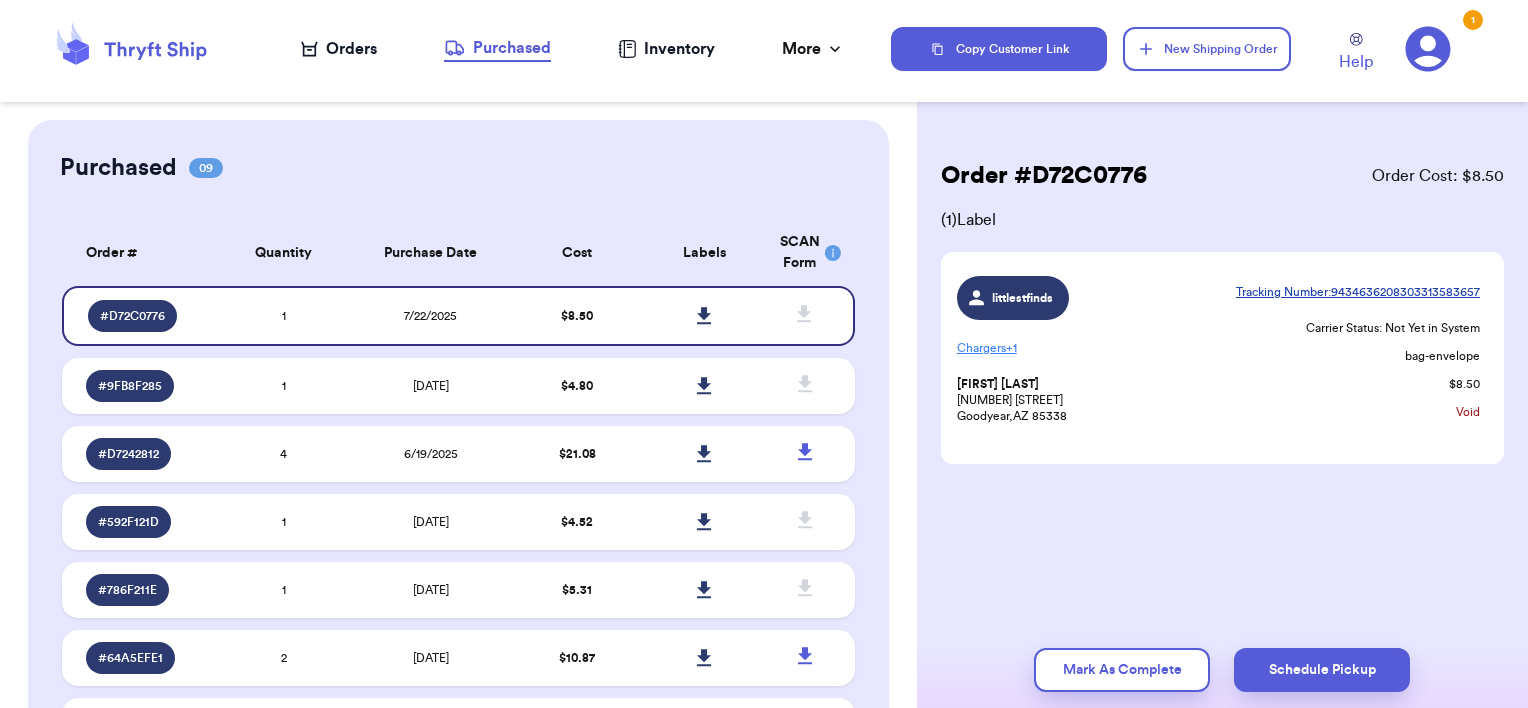 scroll, scrollTop: 0, scrollLeft: 0, axis: both 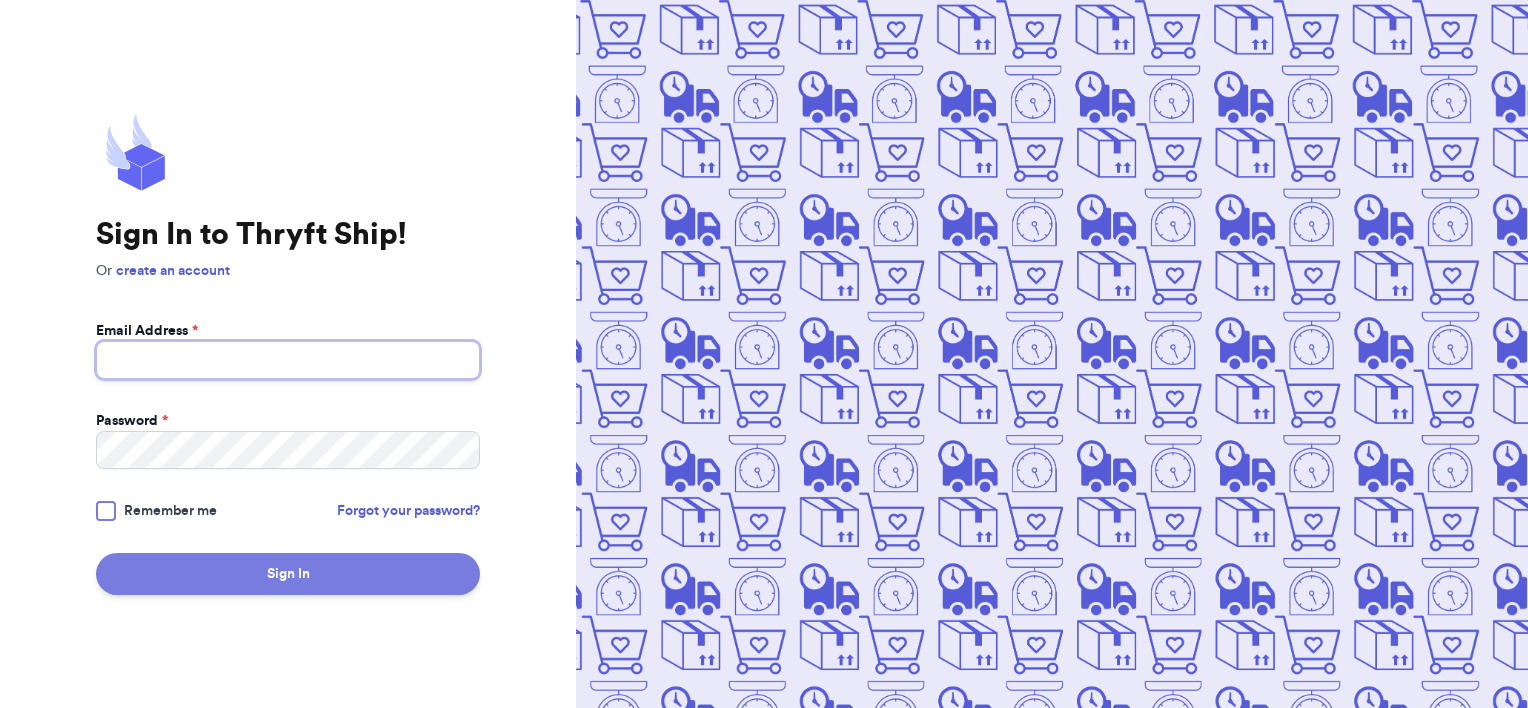 type on "[EMAIL]" 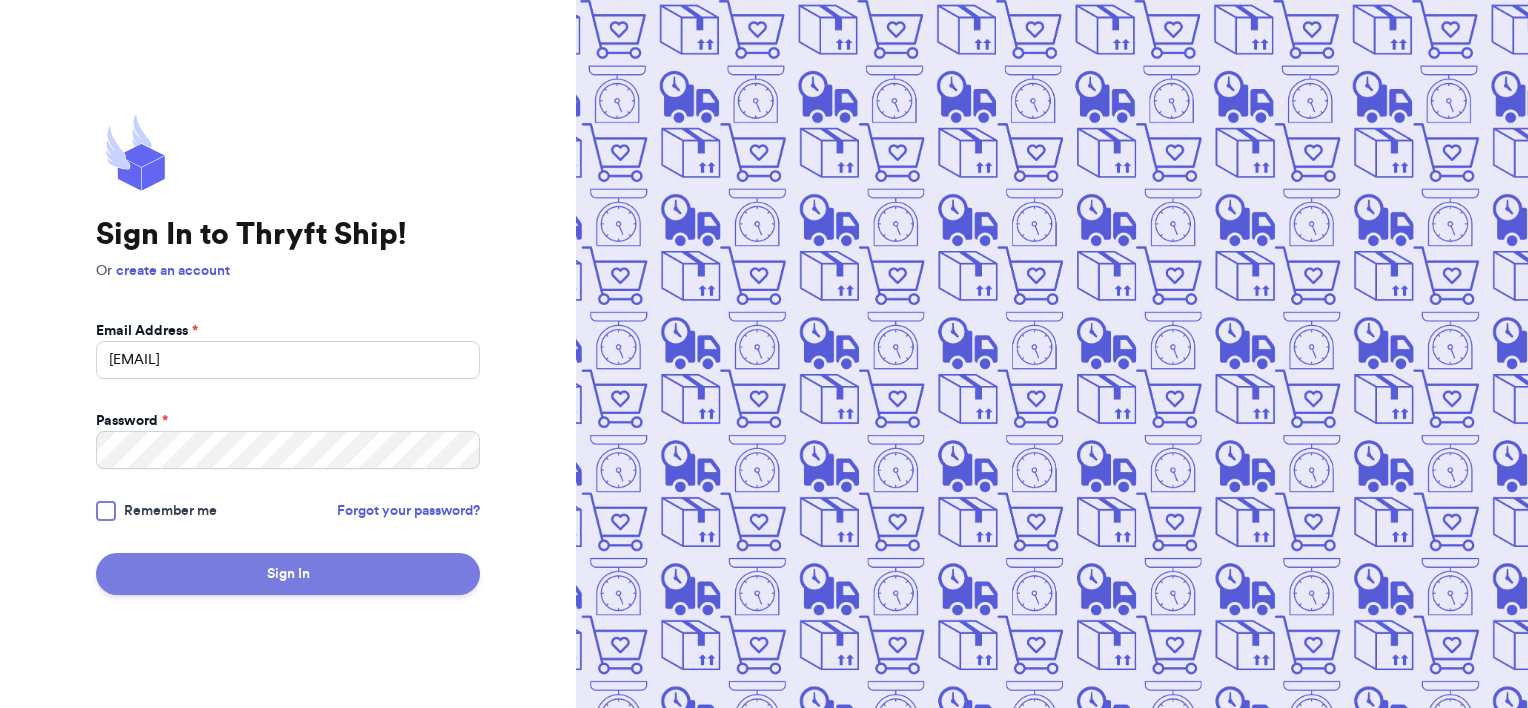 click on "Sign In" at bounding box center (288, 574) 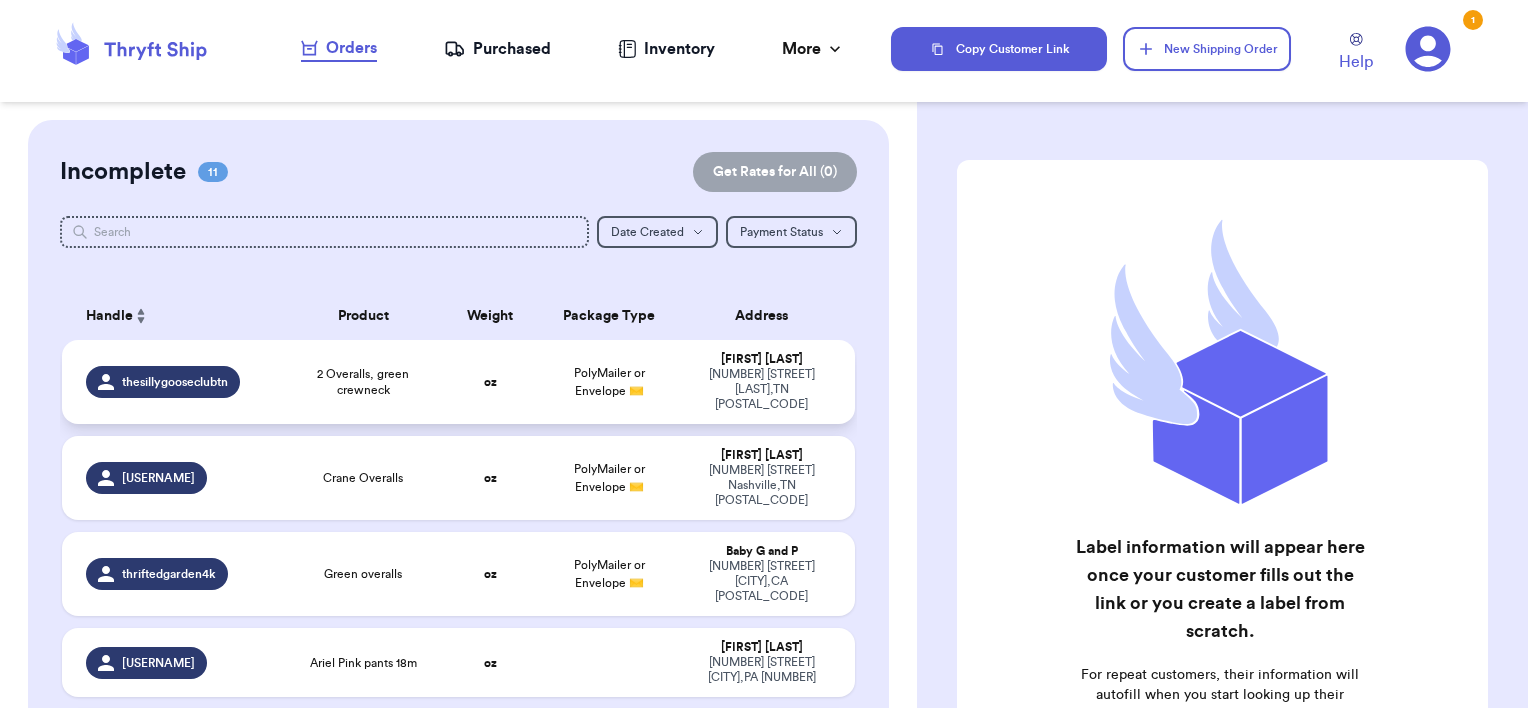 click on "oz" at bounding box center (490, 382) 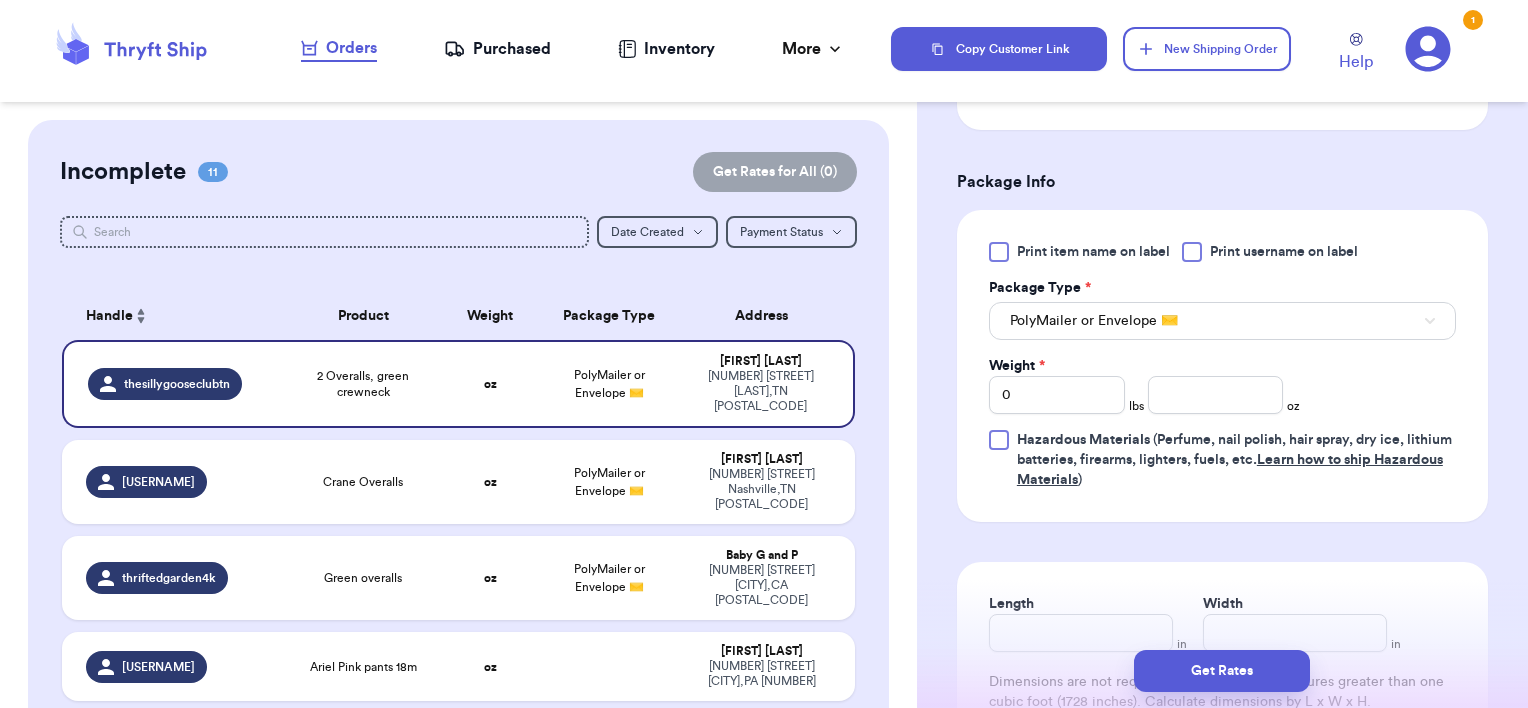 scroll, scrollTop: 718, scrollLeft: 0, axis: vertical 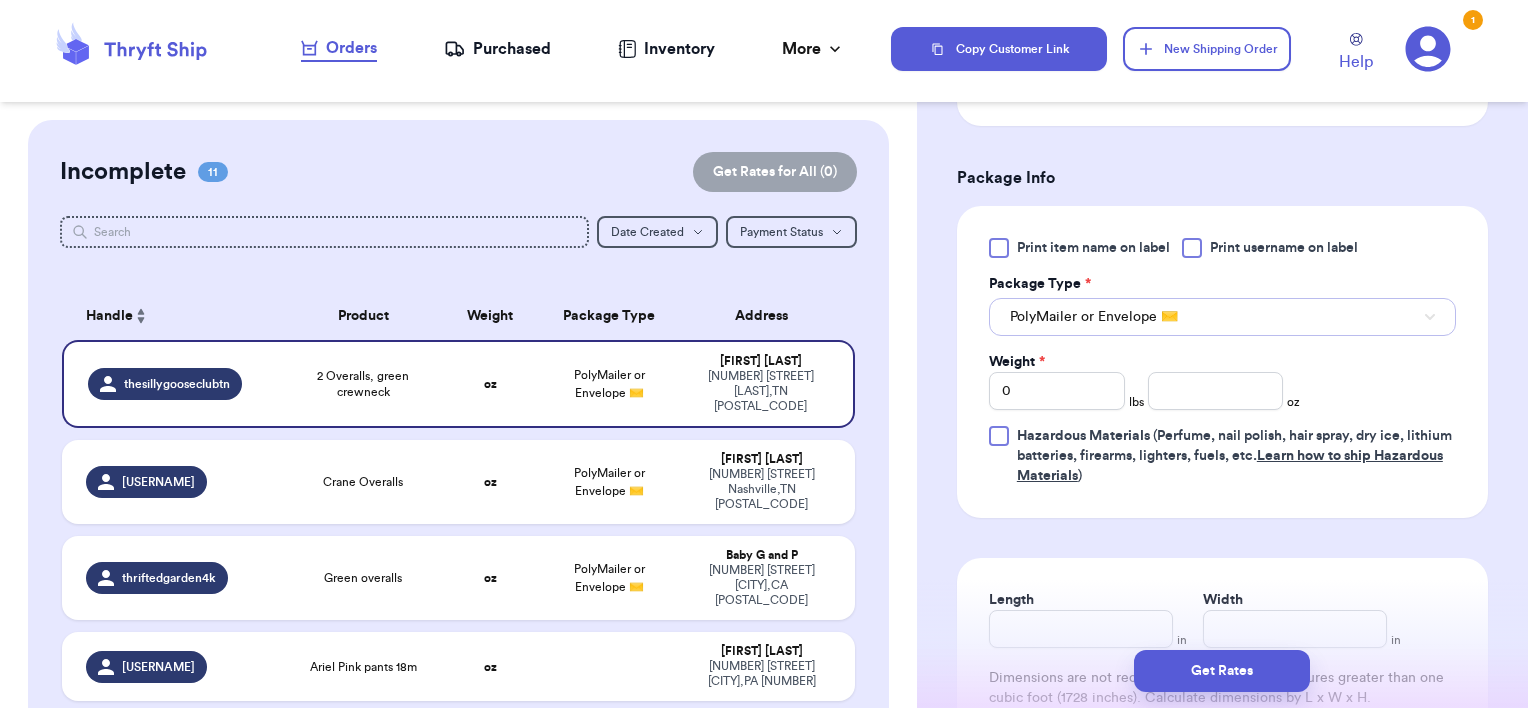 click on "PolyMailer or Envelope ✉️" at bounding box center [1094, 317] 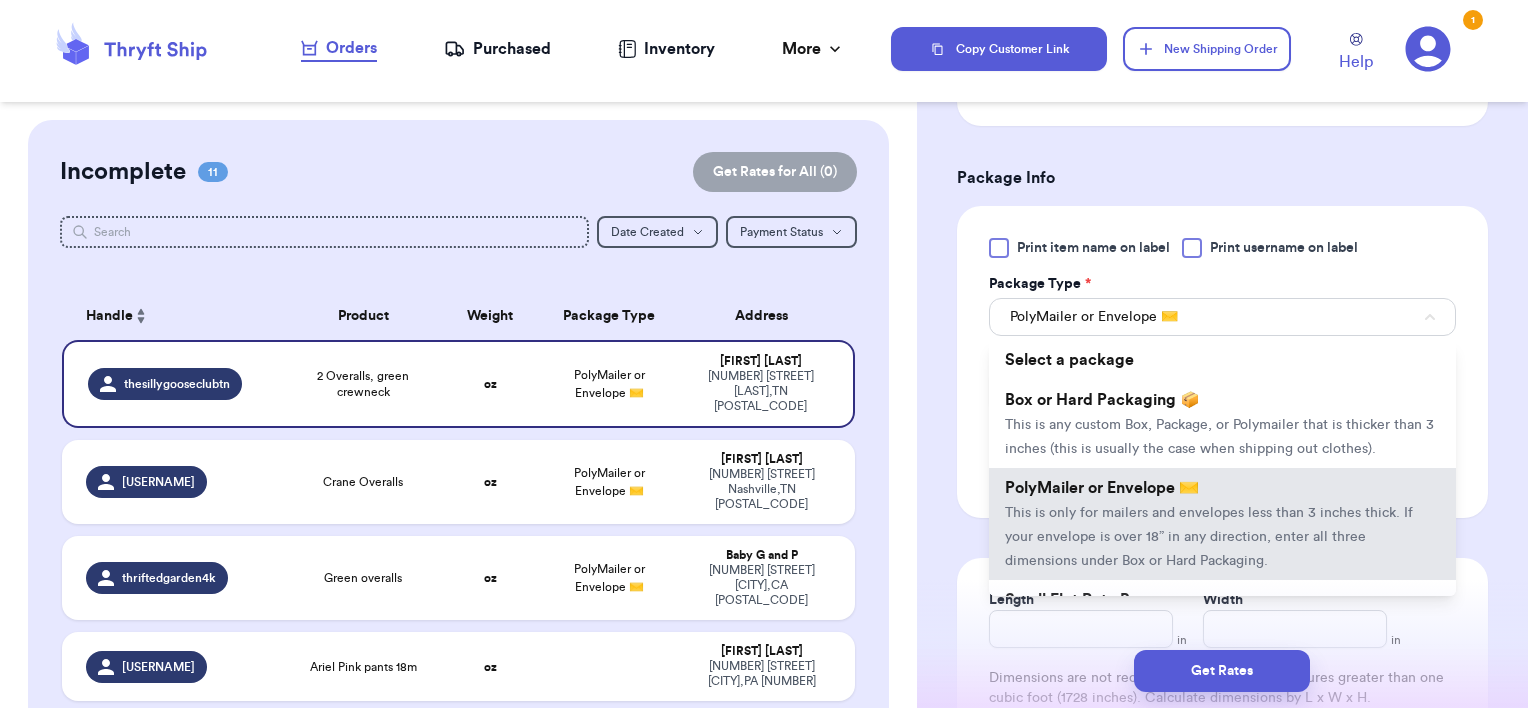 click on "Shipping Information Delete Label Customer Info Instagram Handle: thesillygooseclubtn Name: [FIRST] [LAST] Email: [EMAIL] Address [NUMBER] [STREET], [CITY], [STATE] [POSTAL_CODE] Edit Order Info Items Status 2 Overalls, green crewneck -- Paid Owes + Add Item Total Amount Paid $ 0.00 Edit Package Info Print item name on label Print username on label Package Type * PolyMailer or Envelope ✉️ Select a package Box or Hard Packaging 📦 This is any custom Box, Package, or PolyMailer that is thicker than 3 inches (this is usually the case when shipping out clothes). PolyMailer or Envelope ✉️ This is only for mailers and envelopes less than 3 inches thick. If your envelope is over 18” in any direction, enter all three dimensions under Box or Hard Packaging. Small Flat Rate Box Small Flat Rate Mailing Boxes Only Medium Flat Rate Box Medium Flat Rate Mailing Boxes Only Large Flat Rate Box Large Flat Rate Mailing Boxes Only Flat Rate Envelope Flat Rate Padded Envelope Weight * 0 lbs oz" at bounding box center [1222, 213] 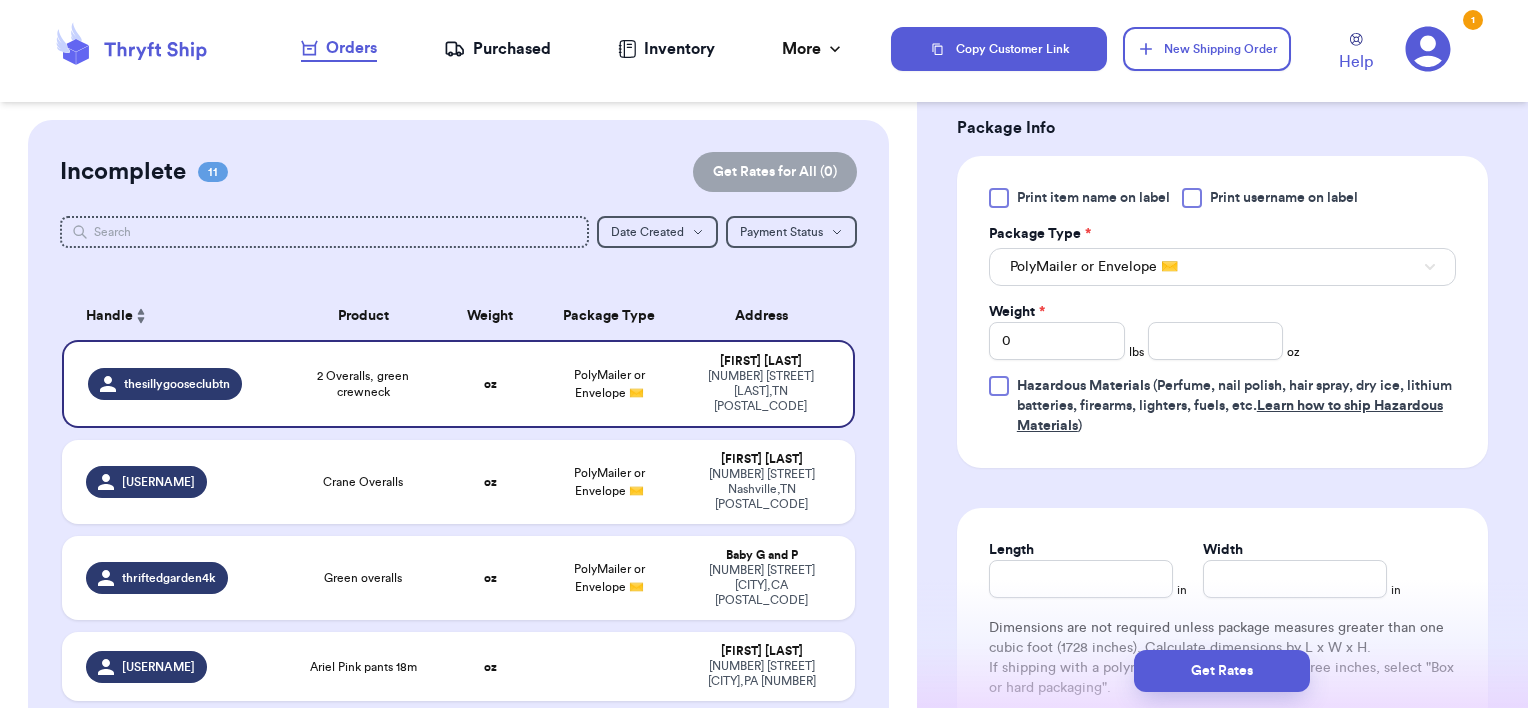scroll, scrollTop: 746, scrollLeft: 0, axis: vertical 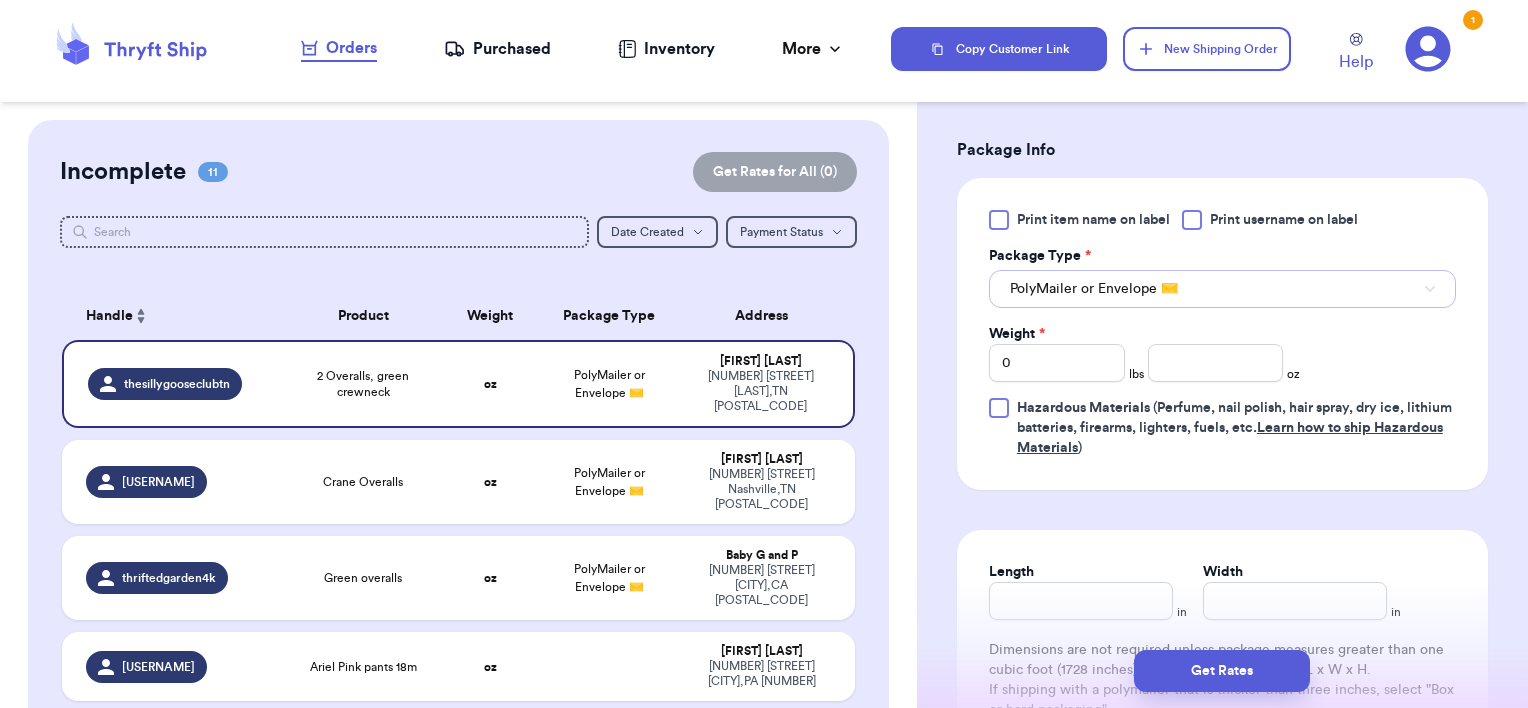 click on "PolyMailer or Envelope ✉️" at bounding box center (1094, 289) 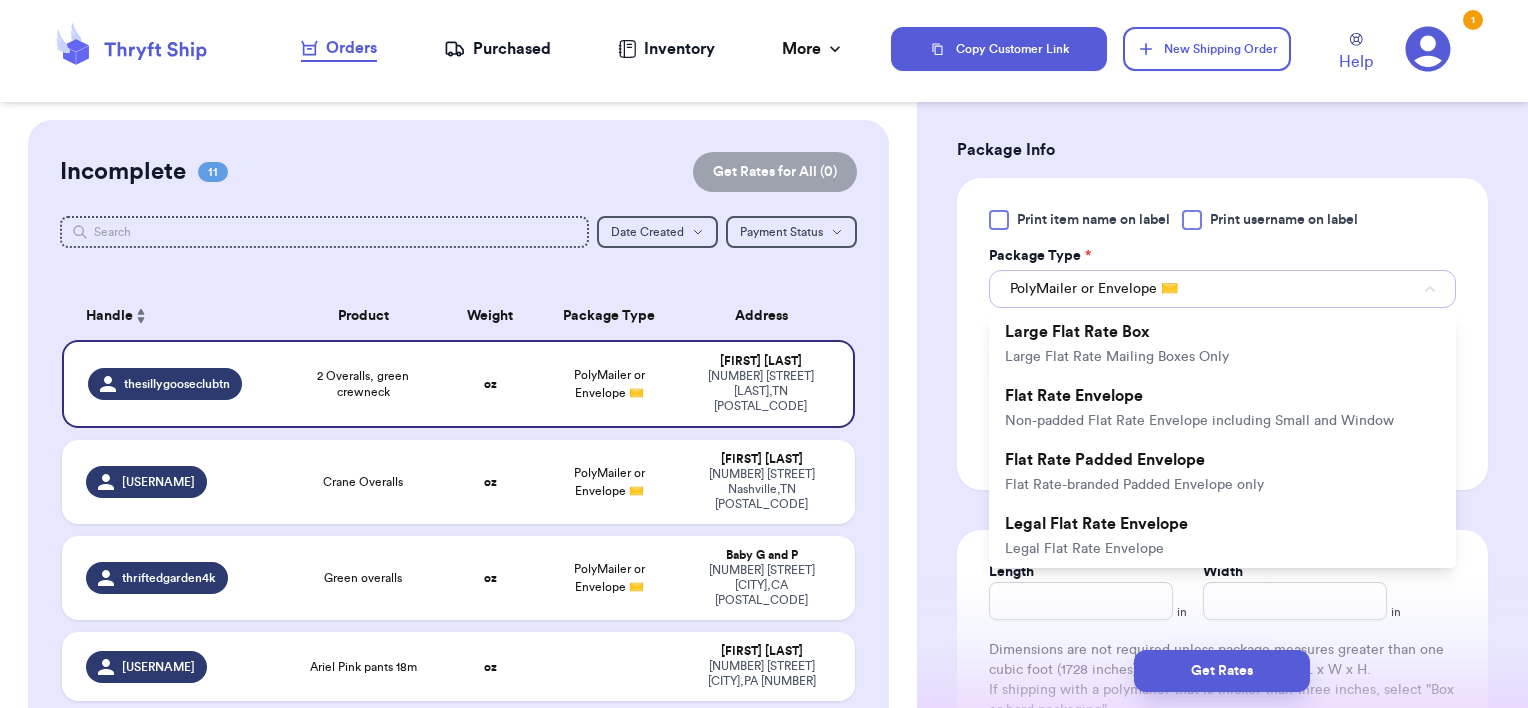 scroll, scrollTop: 392, scrollLeft: 0, axis: vertical 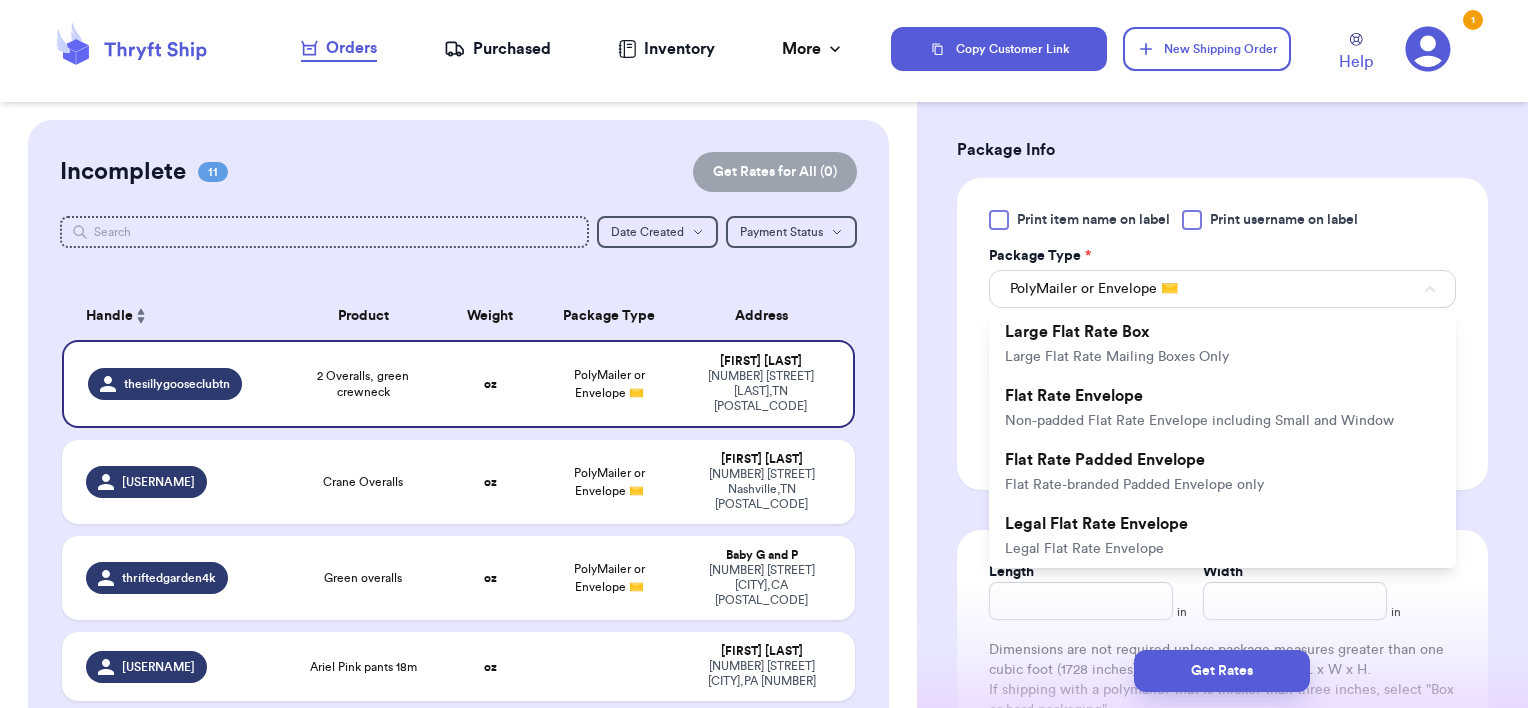 click on "Shipping Information Delete Label Customer Info Instagram Handle: thesillygooseclubtn Name: [FIRST] [LAST] Email: [EMAIL] Address [NUMBER] [STREET], [CITY], [STATE] [POSTAL_CODE] Edit Order Info Items Status 2 Overalls, green crewneck -- Paid Owes + Add Item Total Amount Paid $ 0.00 Edit Package Info Print item name on label Print username on label Package Type * PolyMailer or Envelope ✉️ Select a package Box or Hard Packaging 📦 This is any custom Box, Package, or PolyMailer that is thicker than 3 inches (this is usually the case when shipping out clothes). PolyMailer or Envelope ✉️ This is only for mailers and envelopes less than 3 inches thick. If your envelope is over 18” in any direction, enter all three dimensions under Box or Hard Packaging. Small Flat Rate Box Small Flat Rate Mailing Boxes Only Medium Flat Rate Box Medium Flat Rate Mailing Boxes Only Large Flat Rate Box Large Flat Rate Mailing Boxes Only Flat Rate Envelope Flat Rate Padded Envelope Weight * 0 lbs oz" at bounding box center [1222, 185] 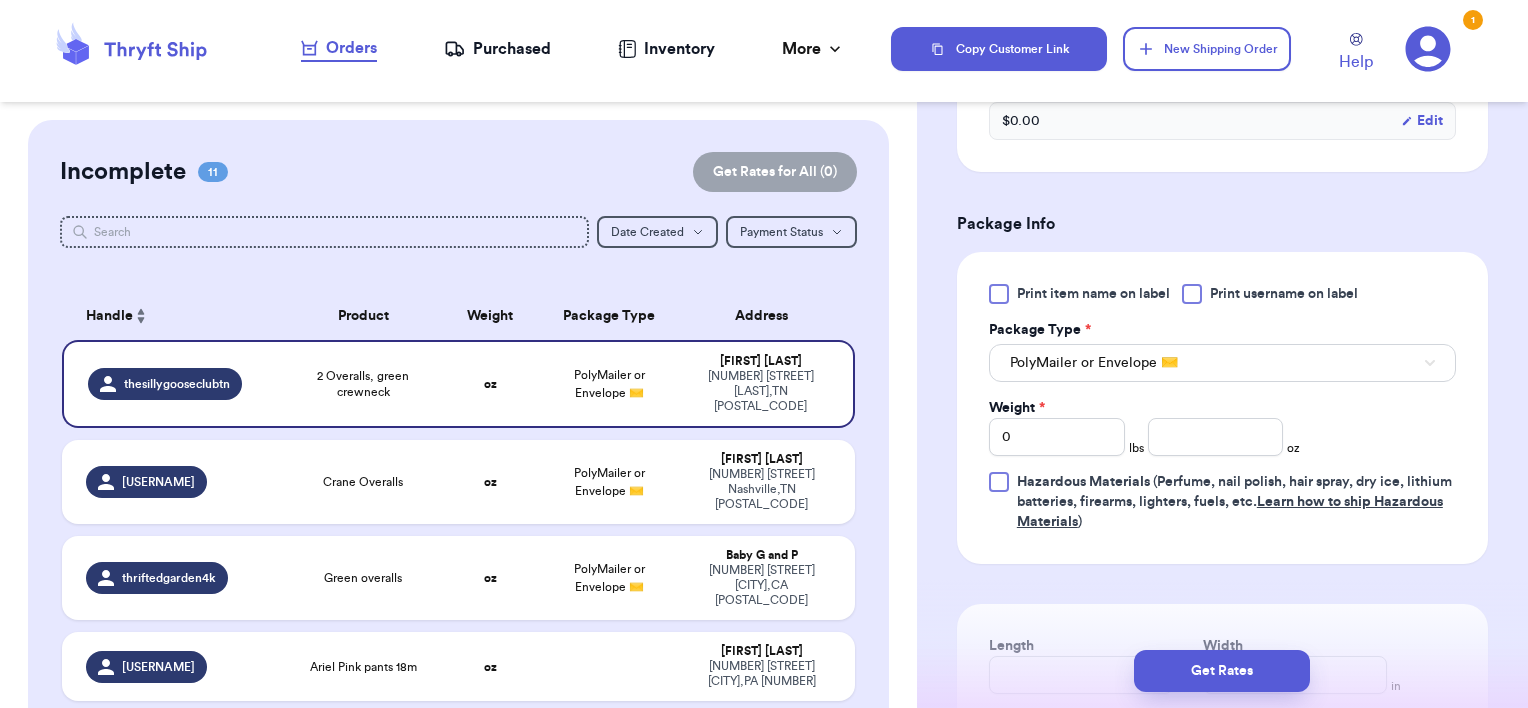 scroll, scrollTop: 672, scrollLeft: 0, axis: vertical 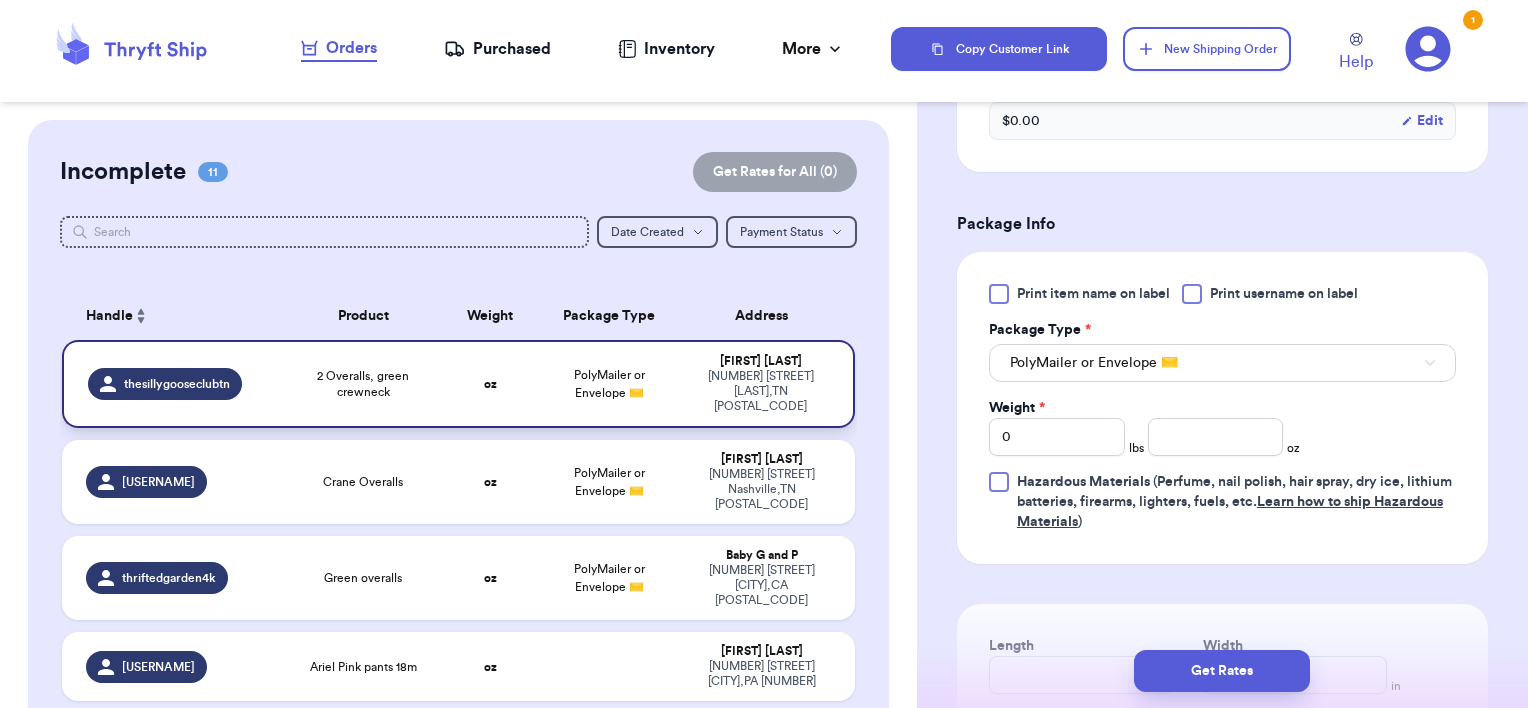 click on "2 Overalls, green crewneck" at bounding box center [363, 384] 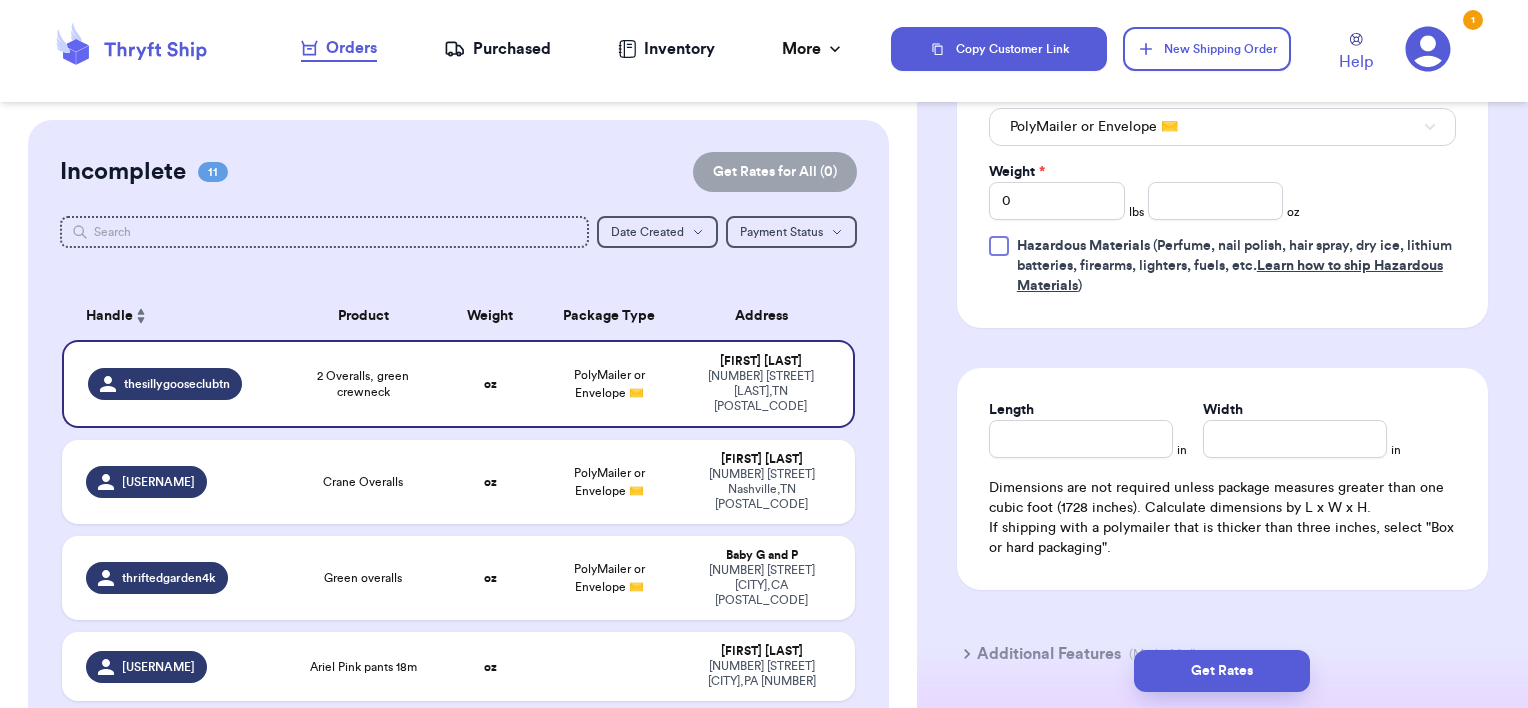 scroll, scrollTop: 911, scrollLeft: 0, axis: vertical 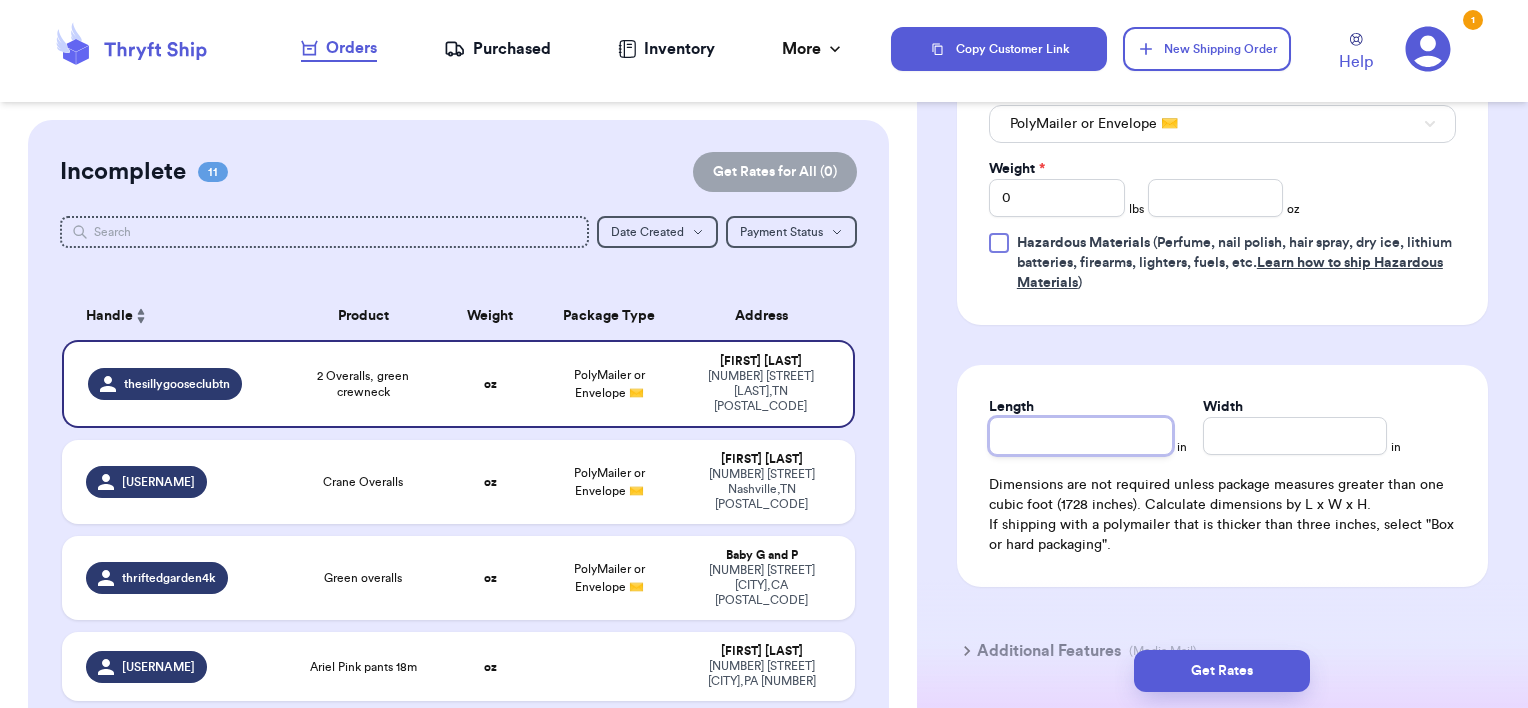 click on "Length" at bounding box center (1081, 436) 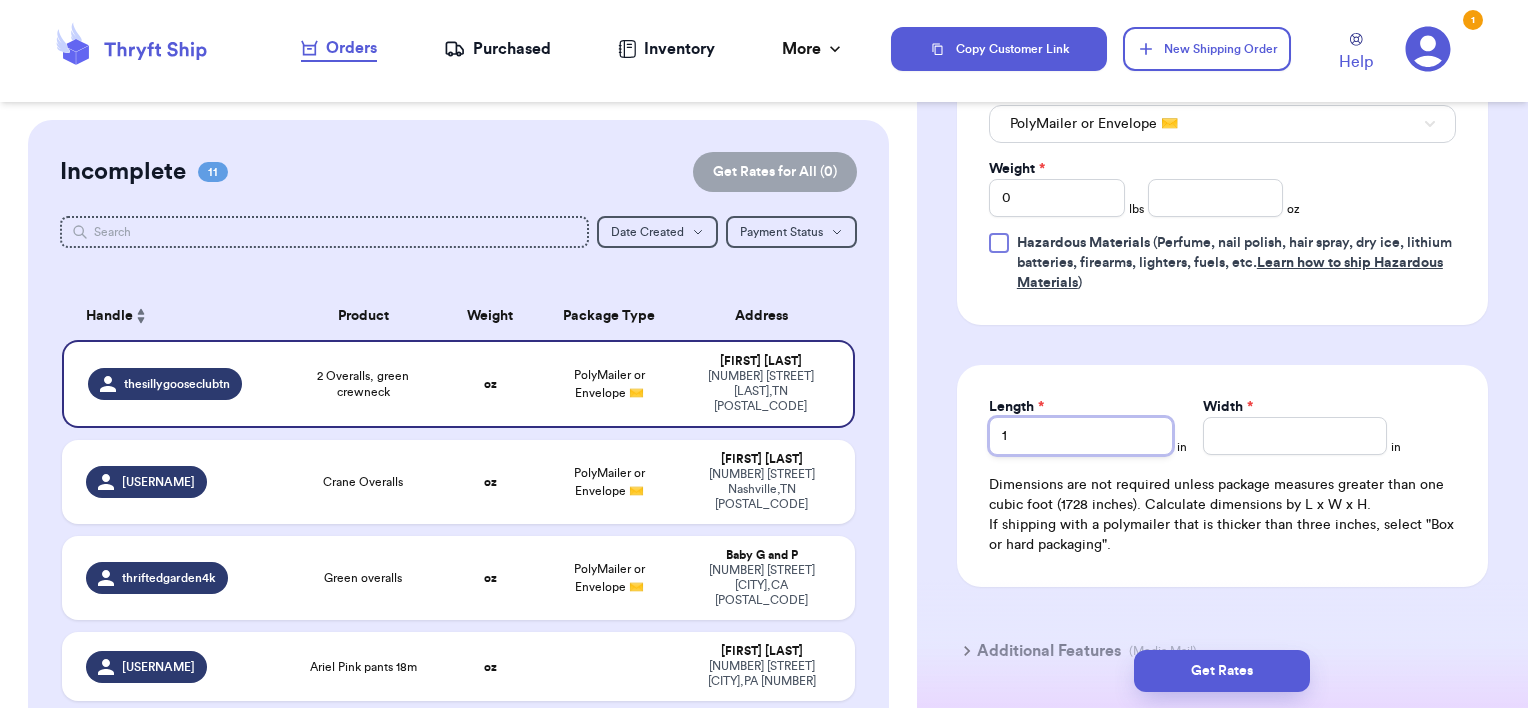 type 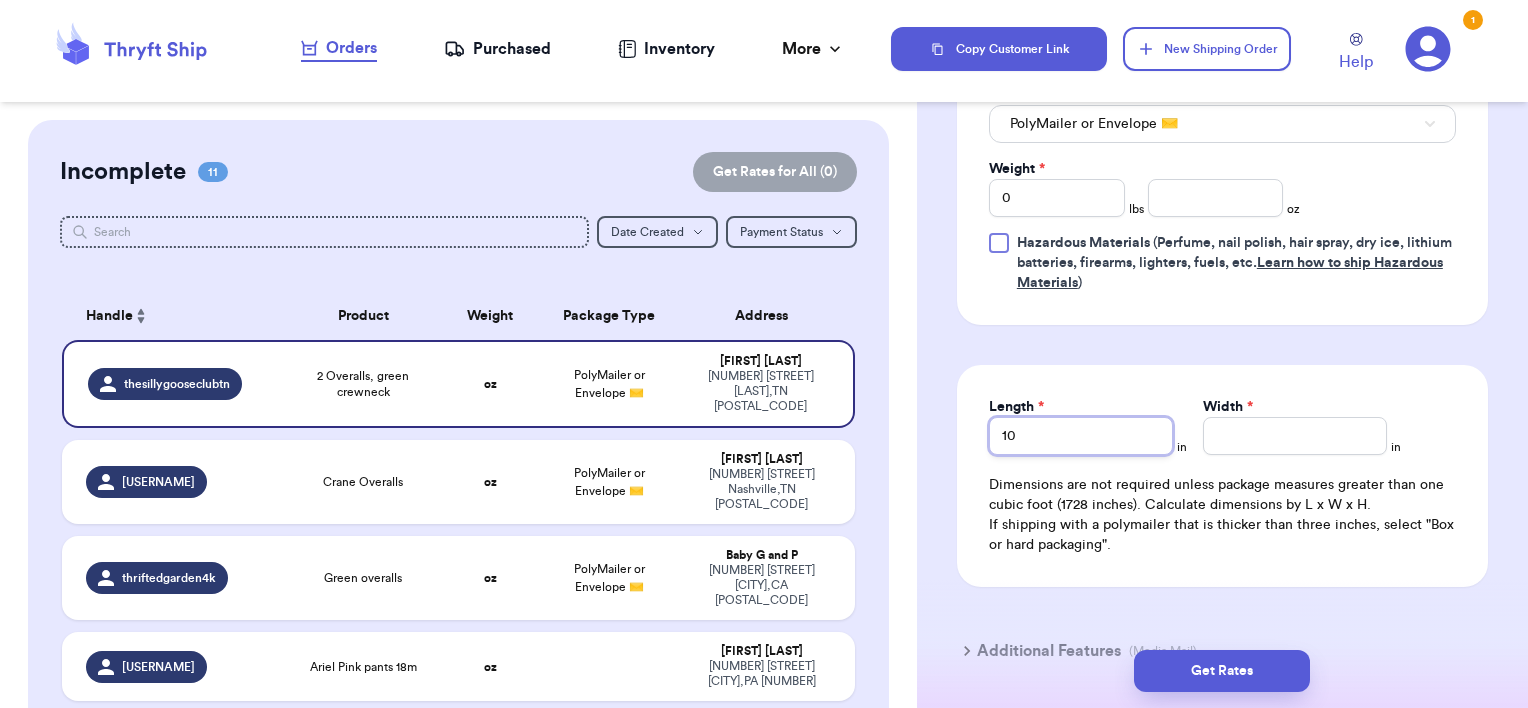 type on "10" 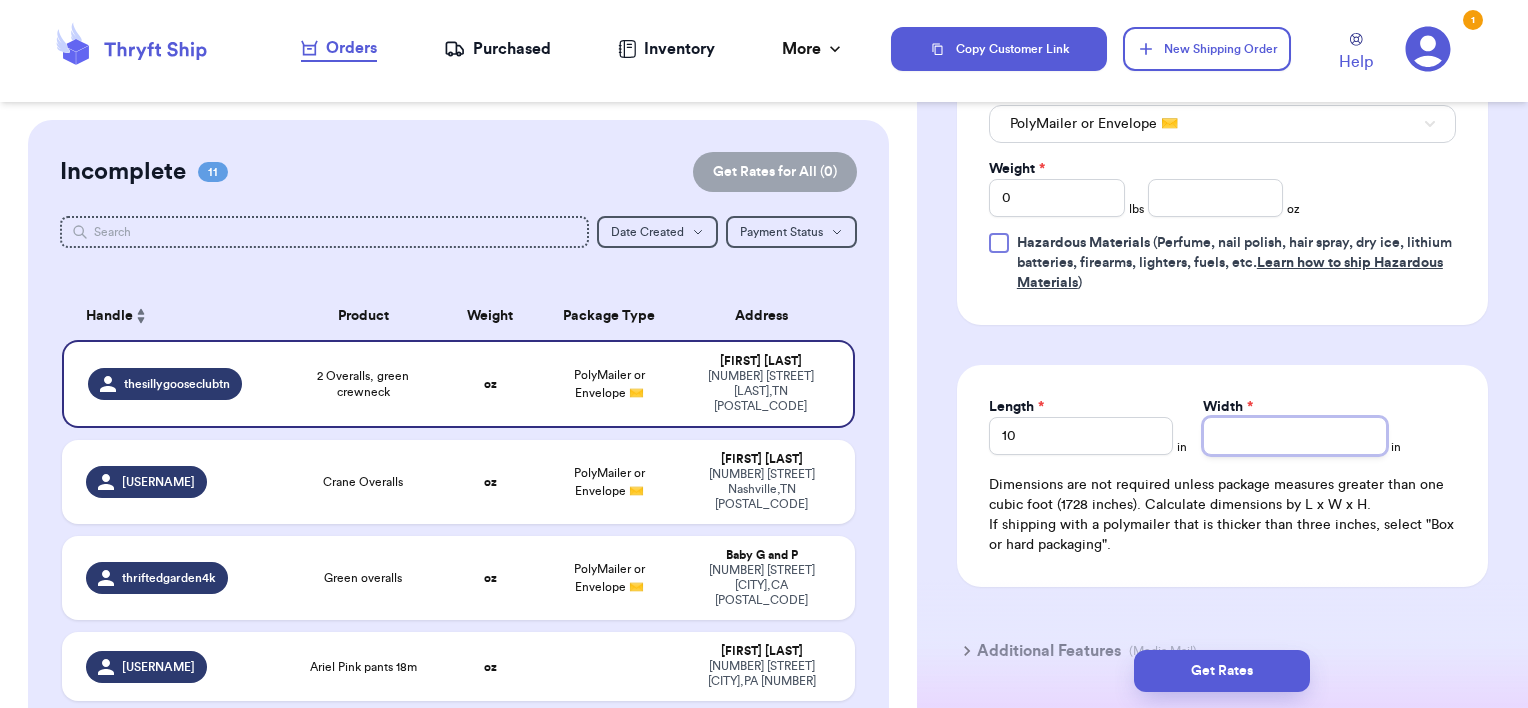 type 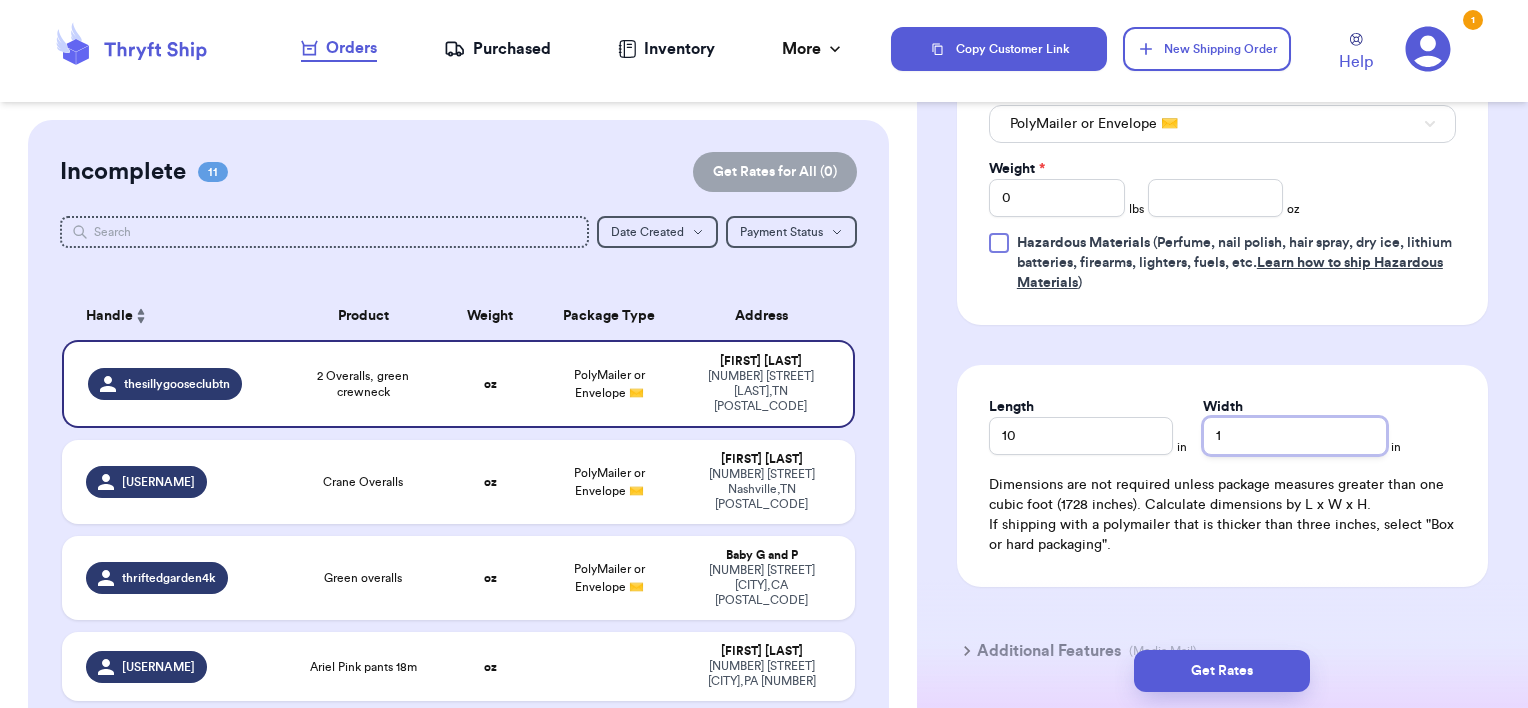 type 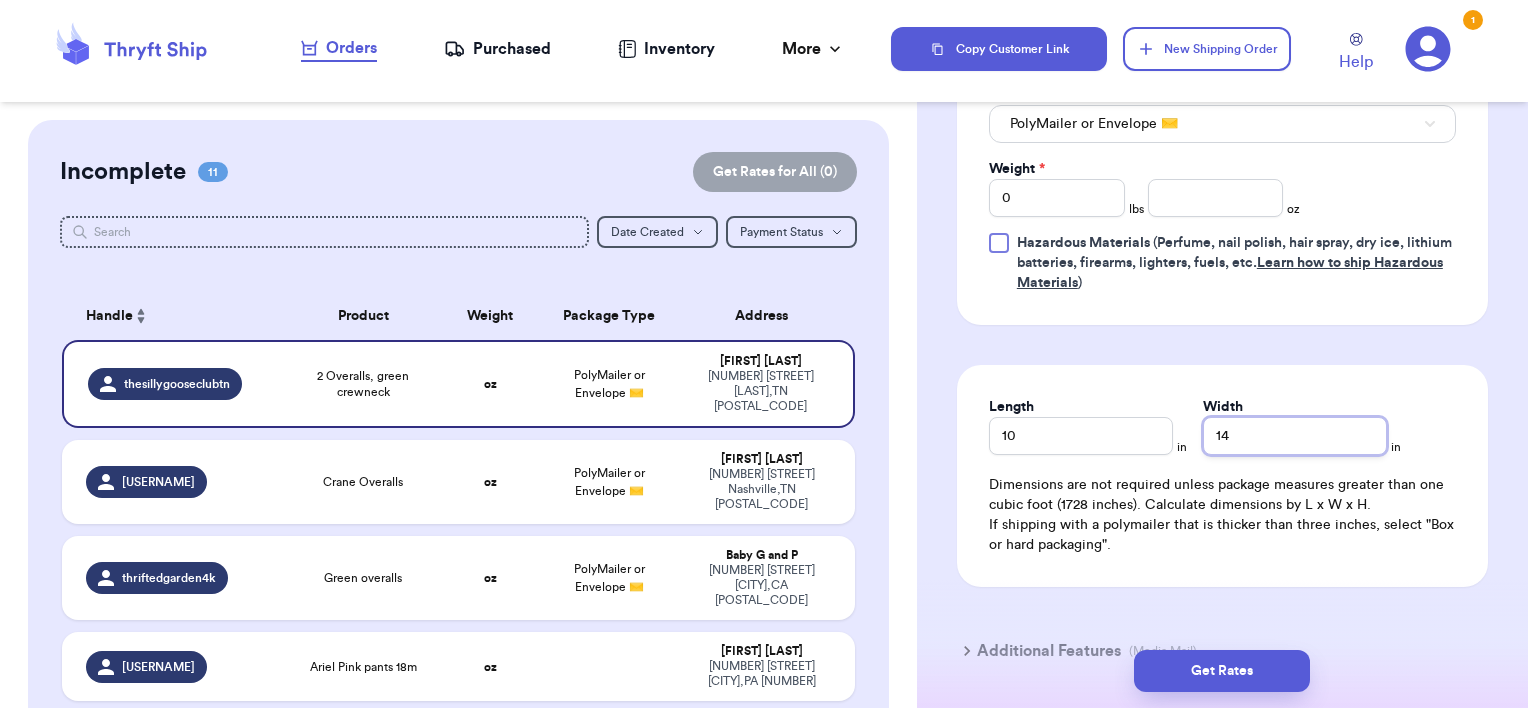 type 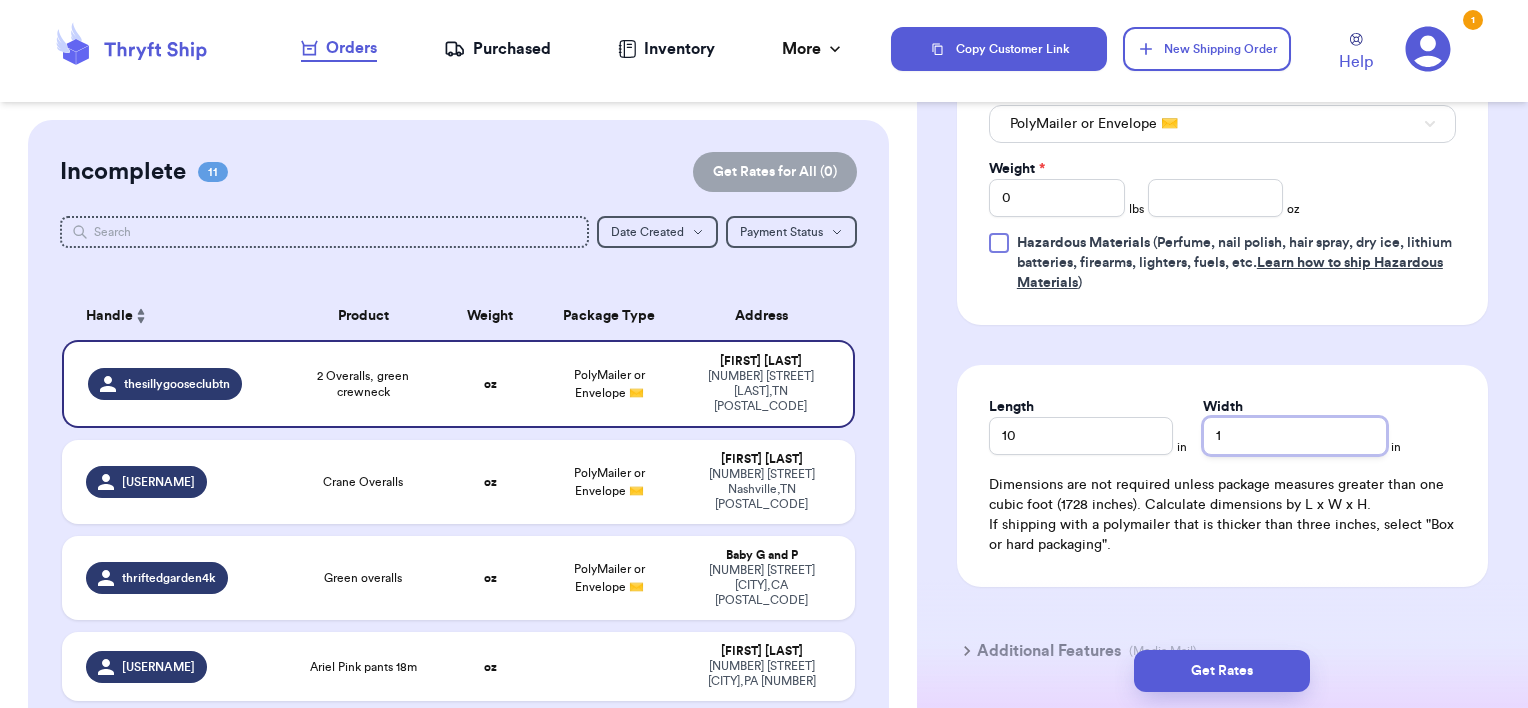 type 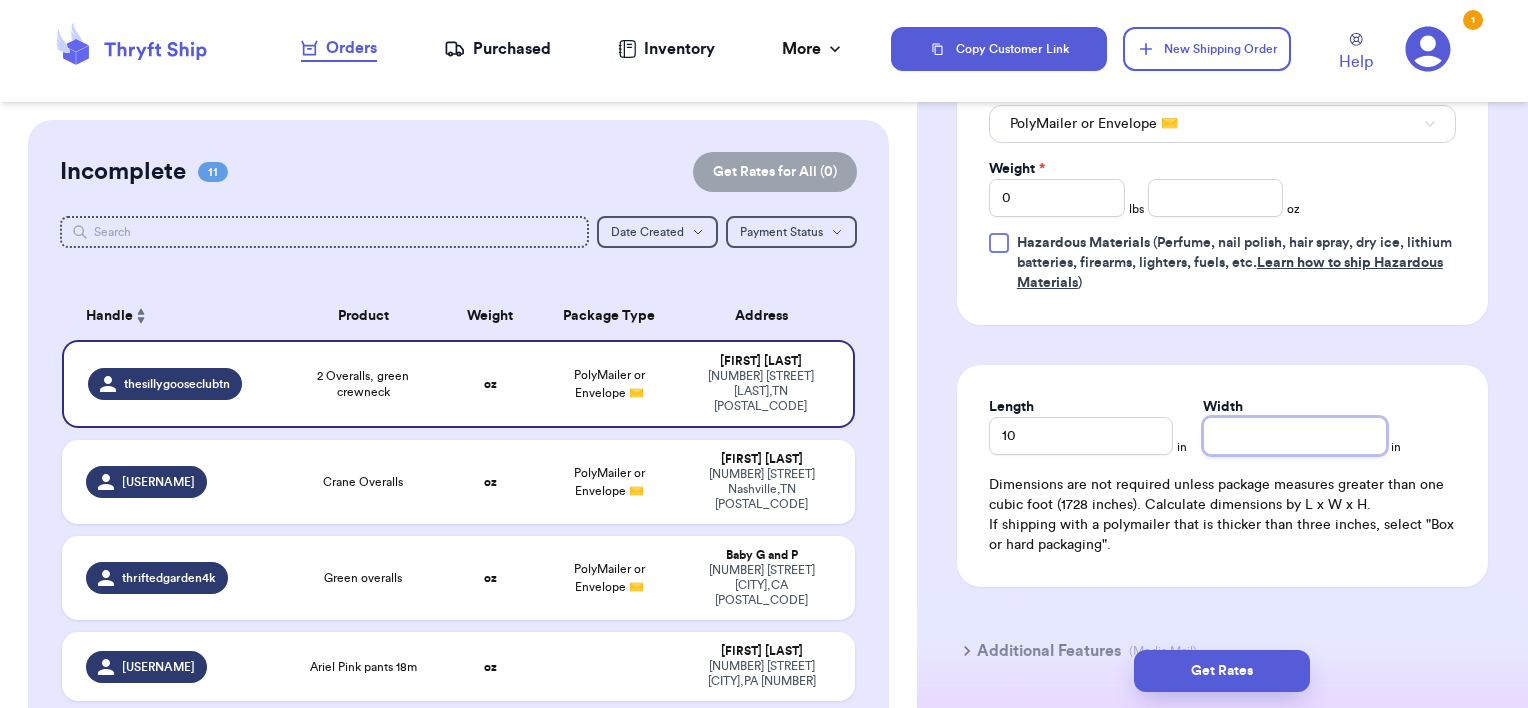 type 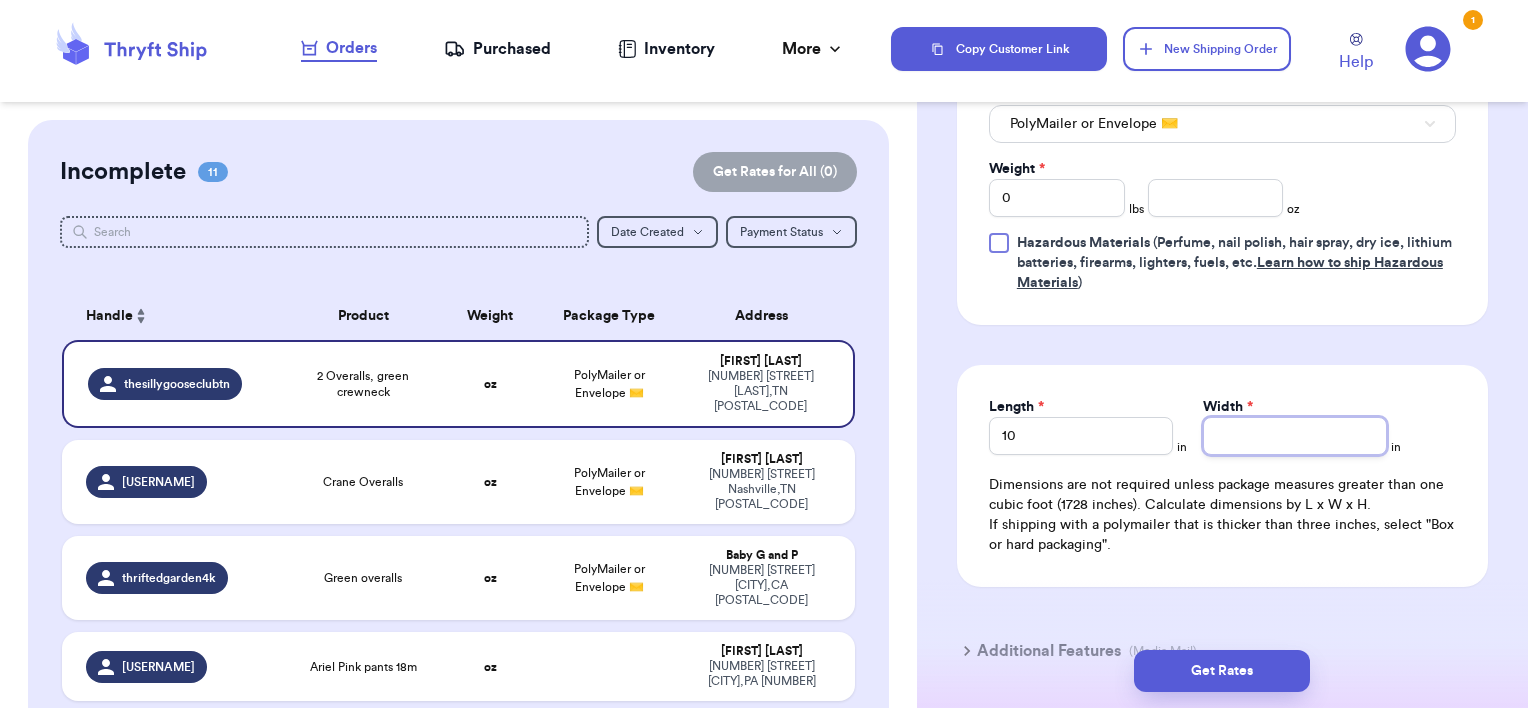 type 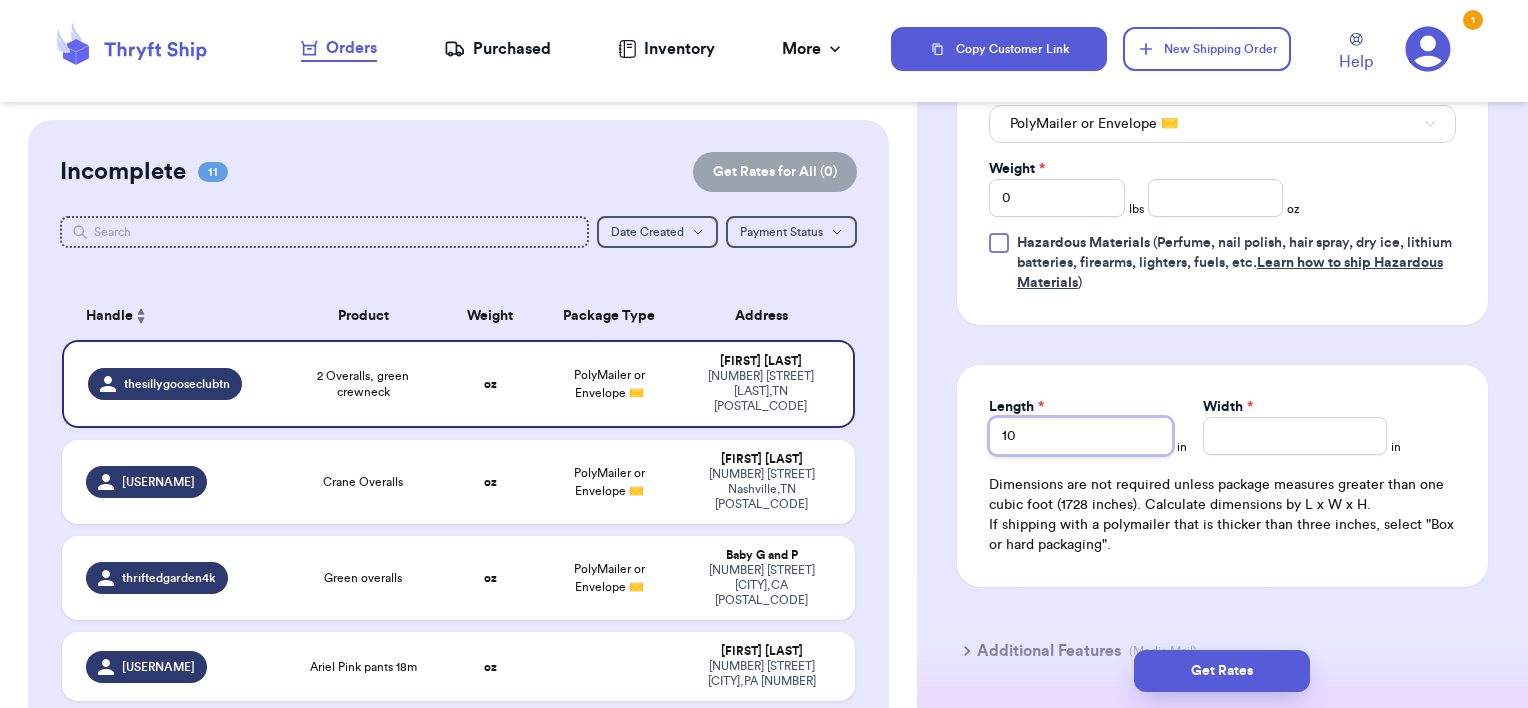 type 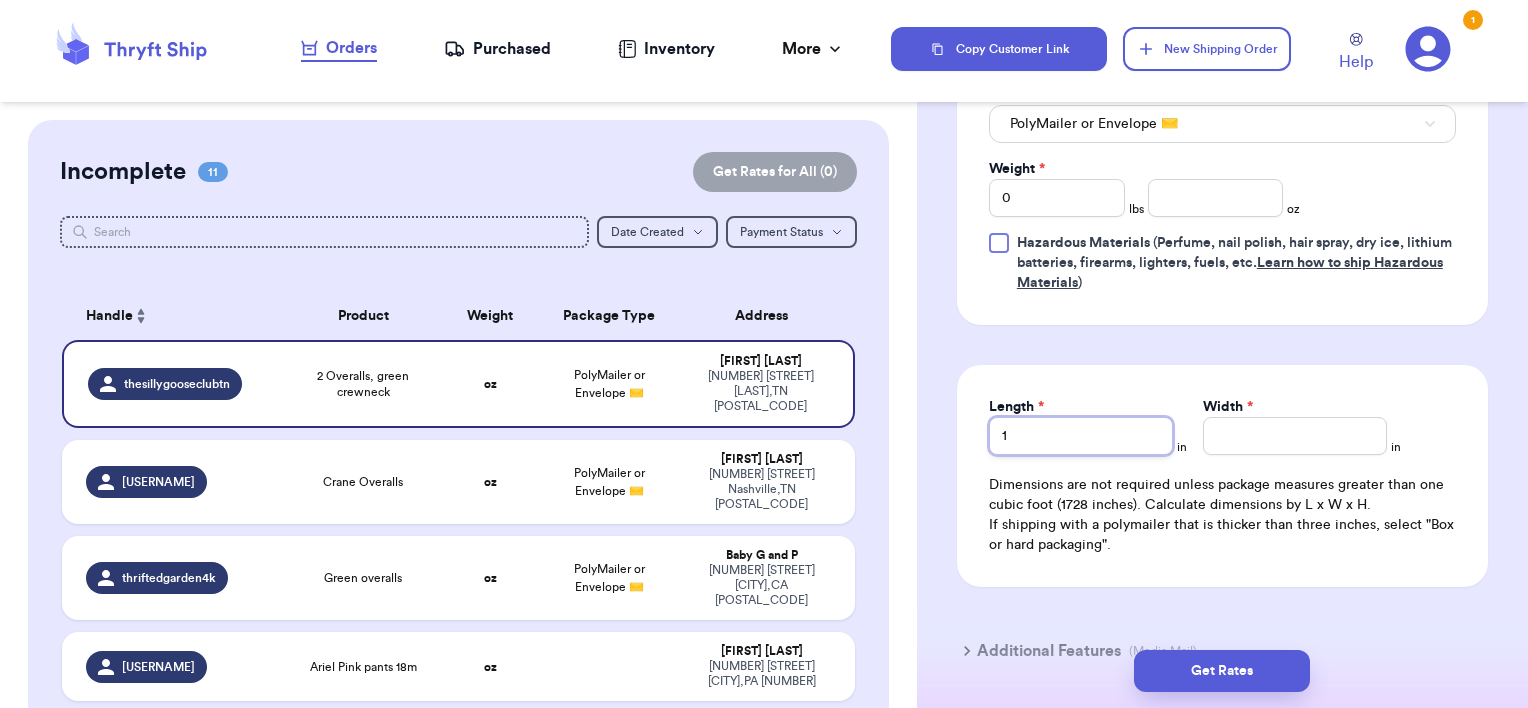 type 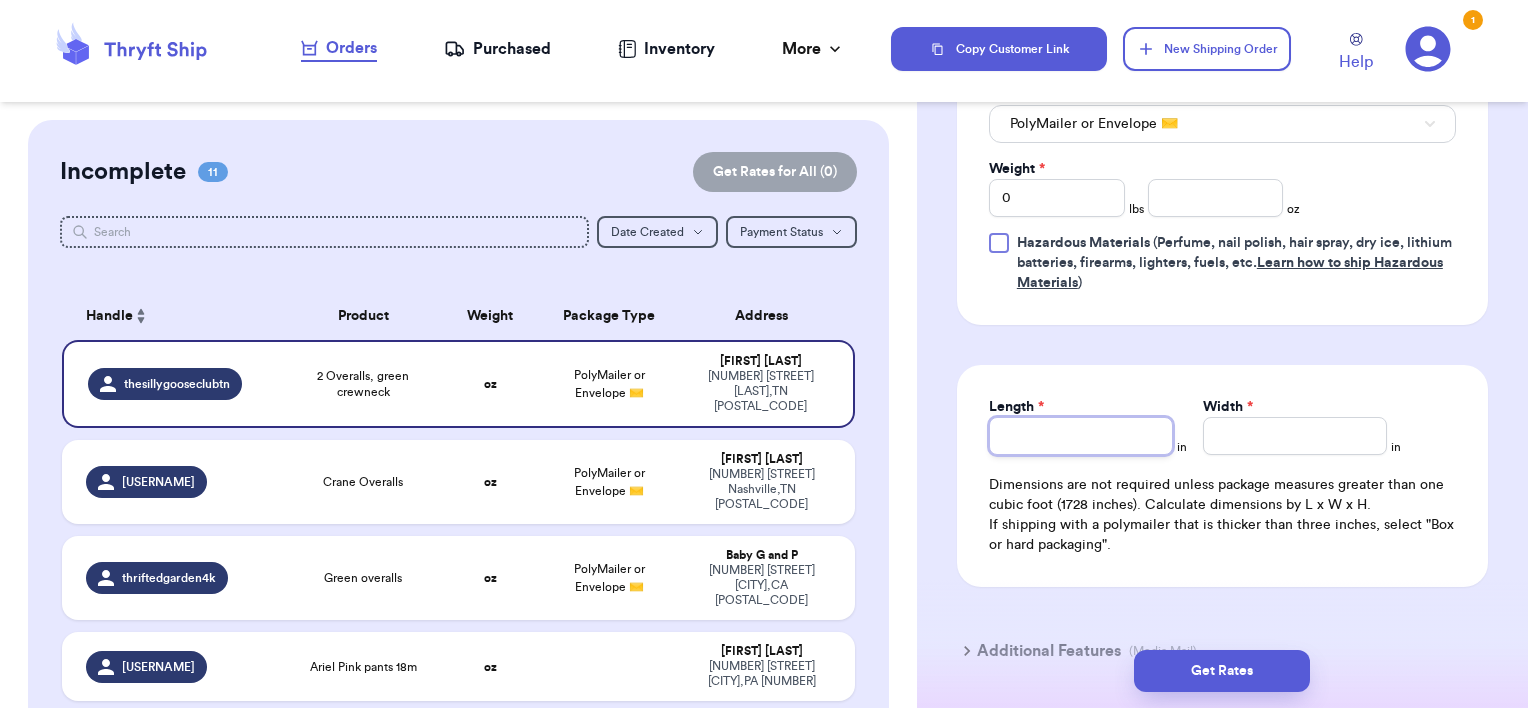 type 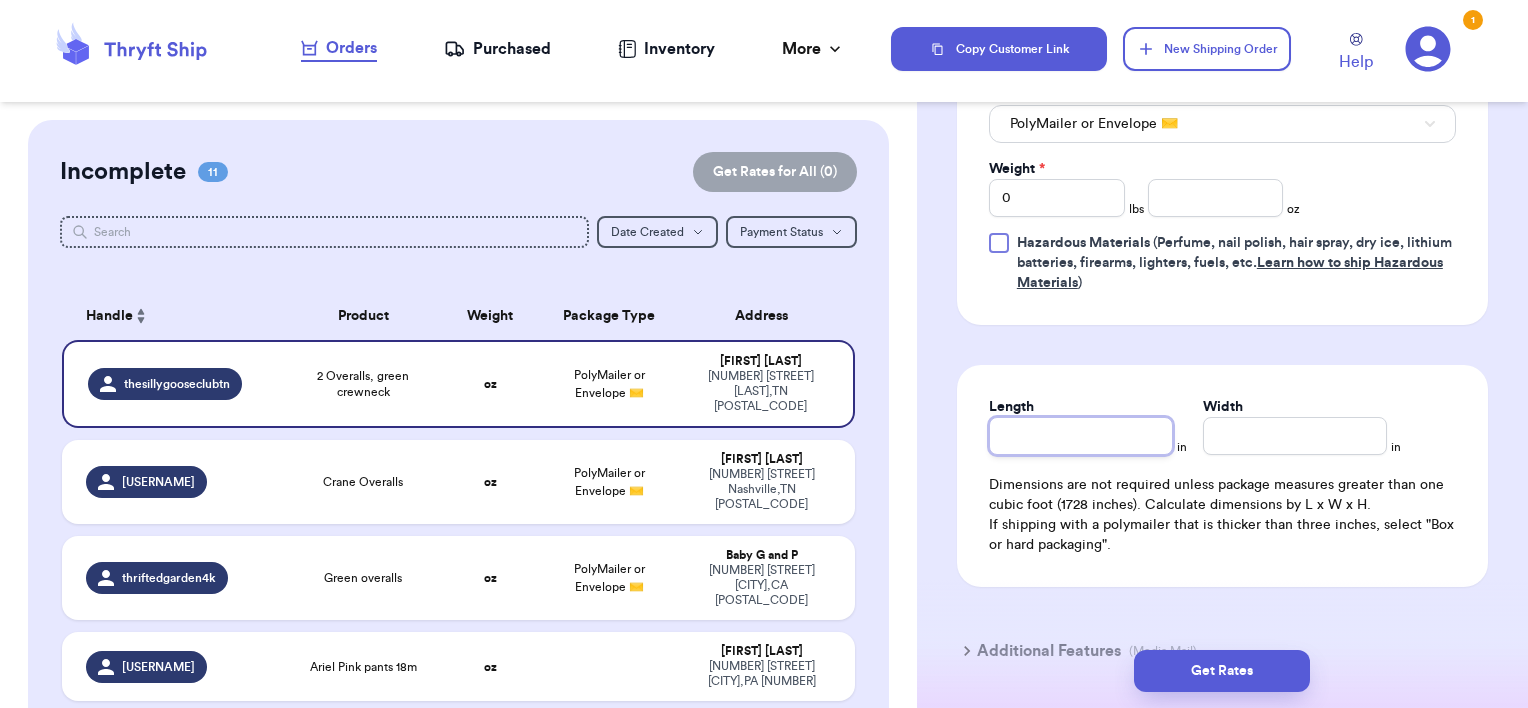type 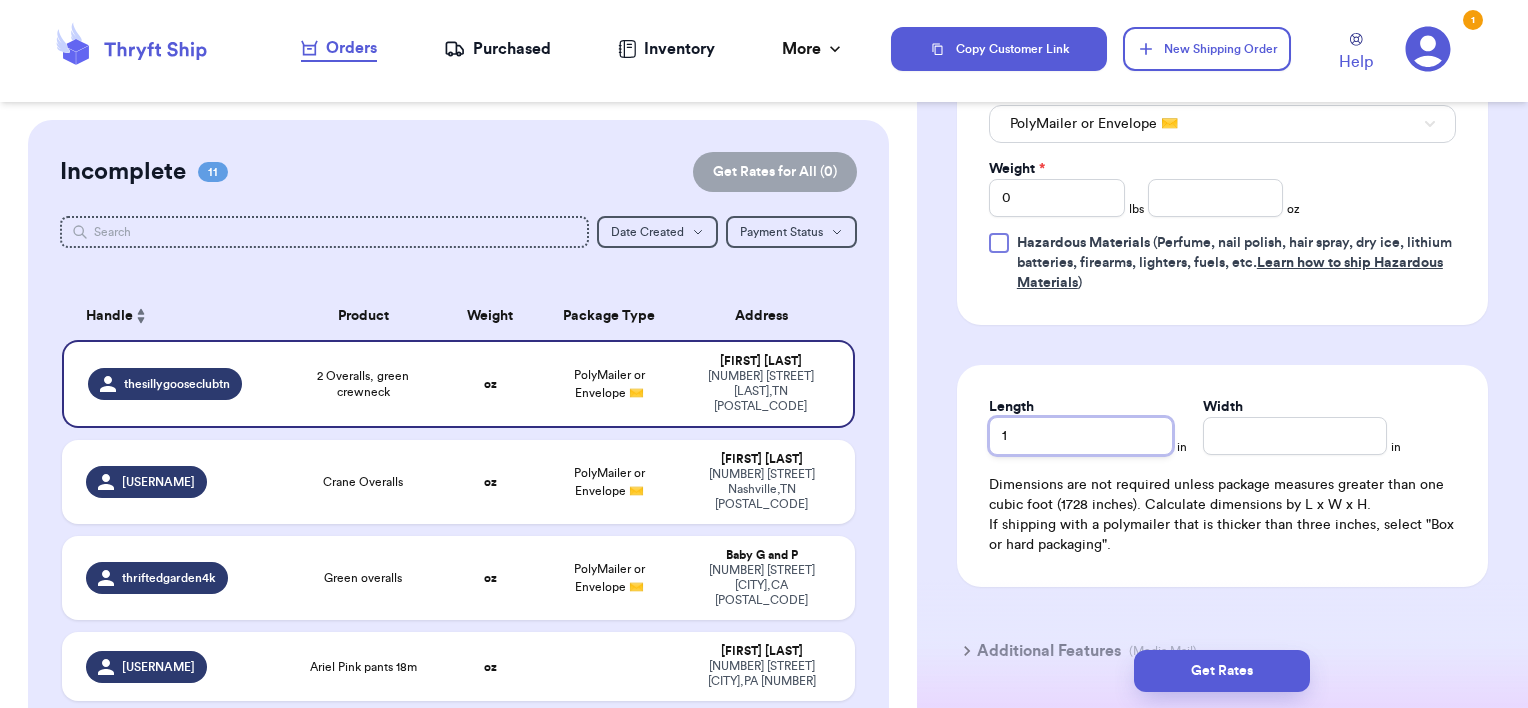 type 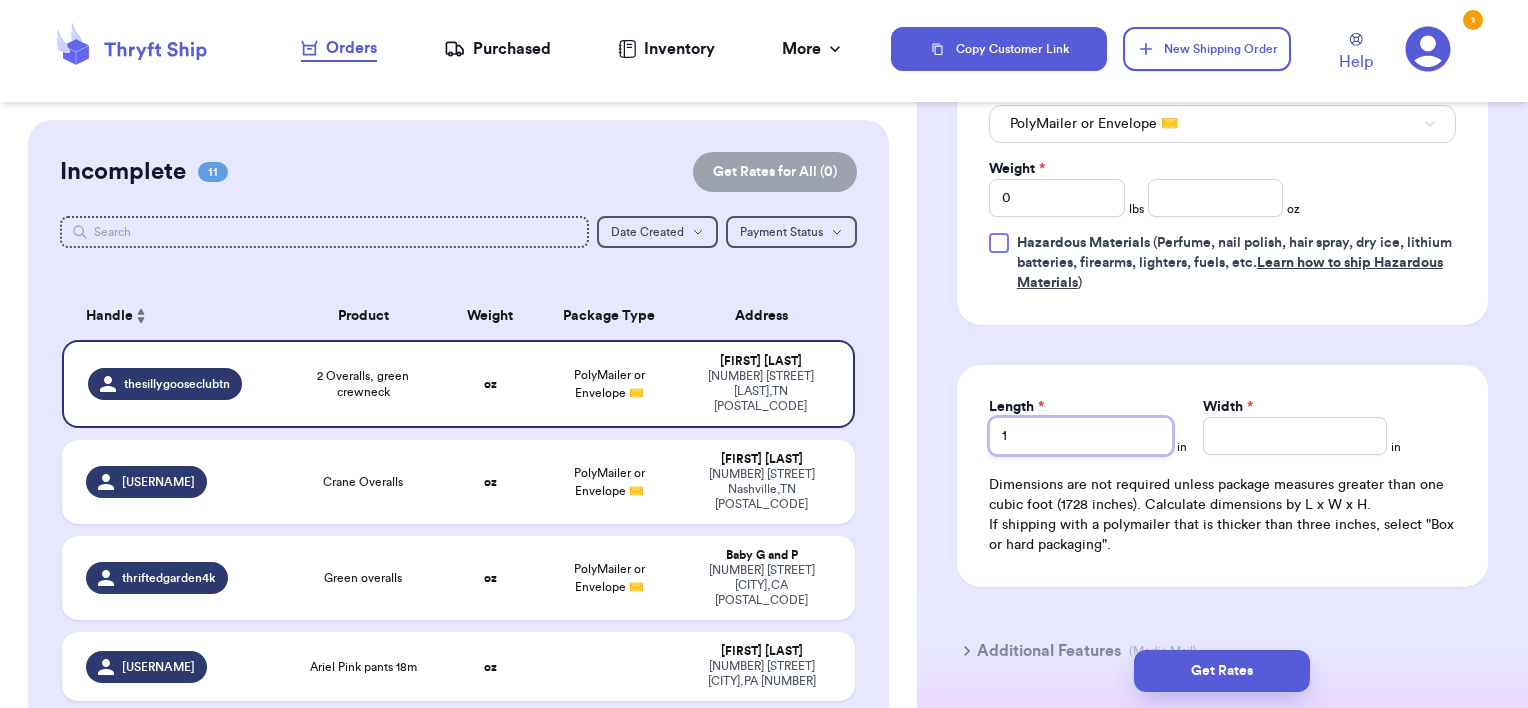 type 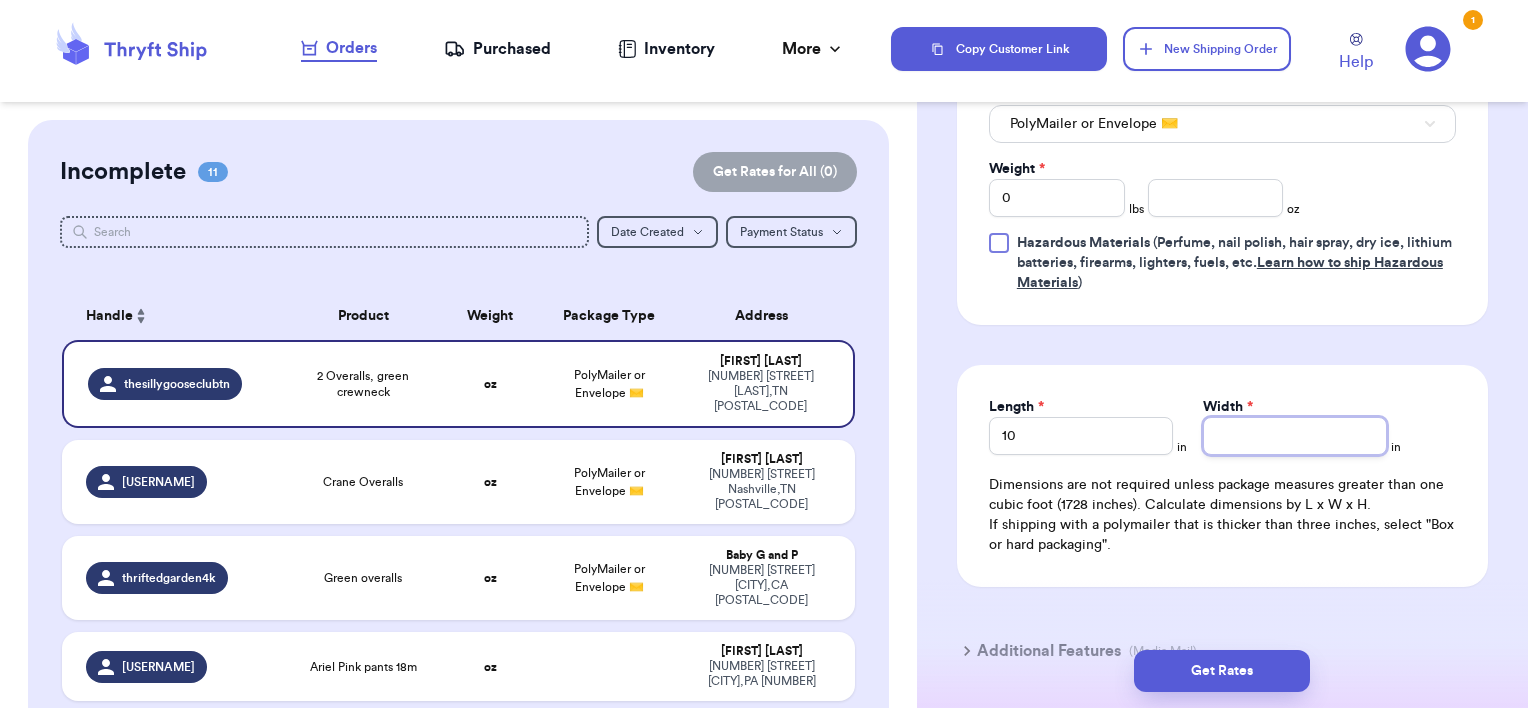 type 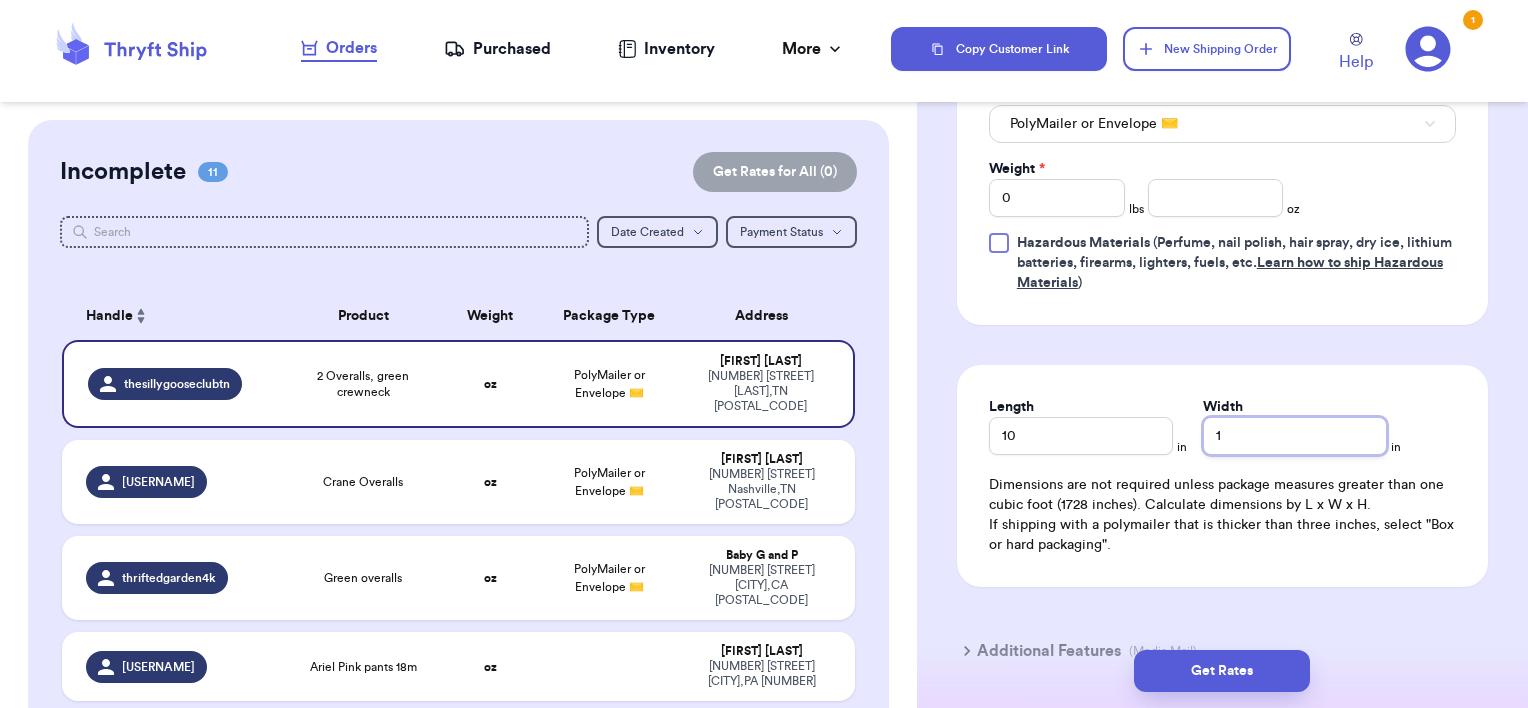 type 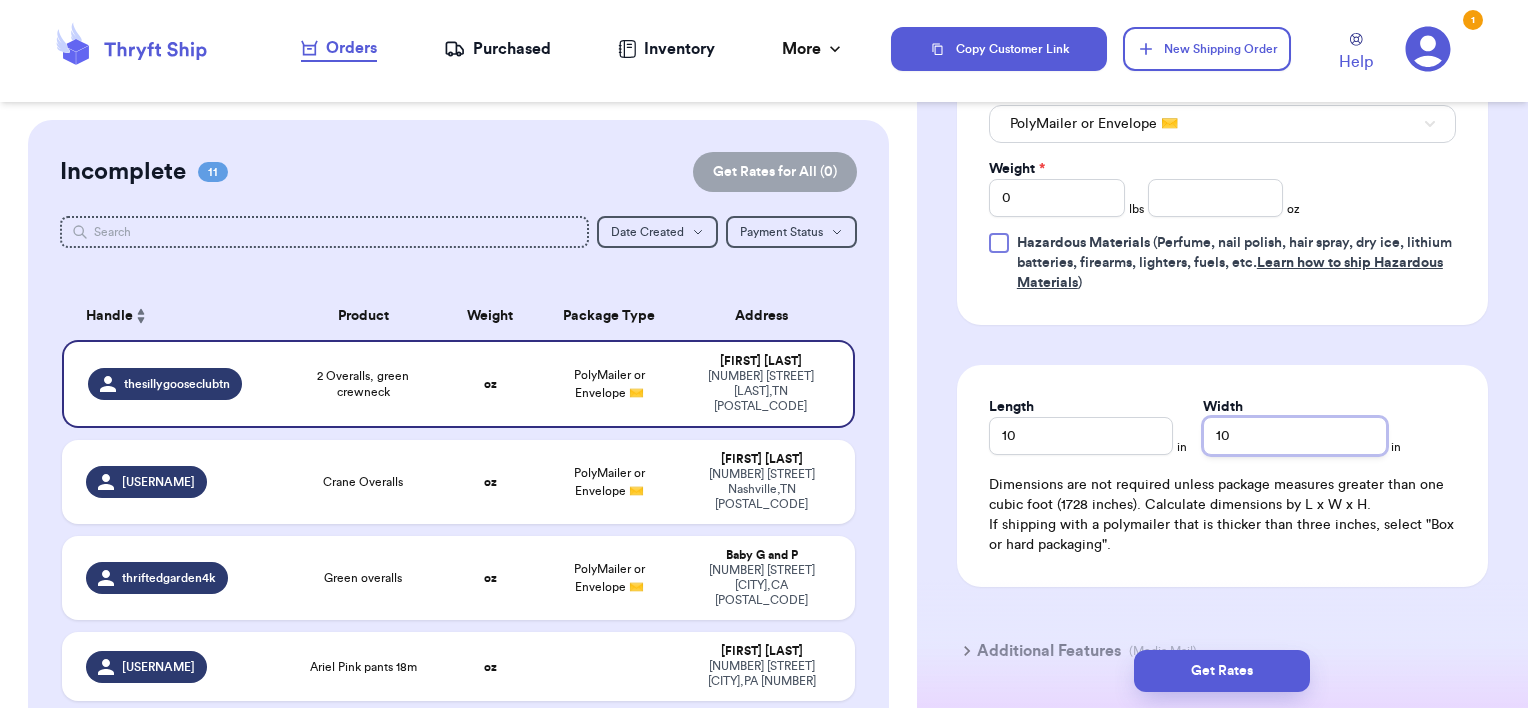 type 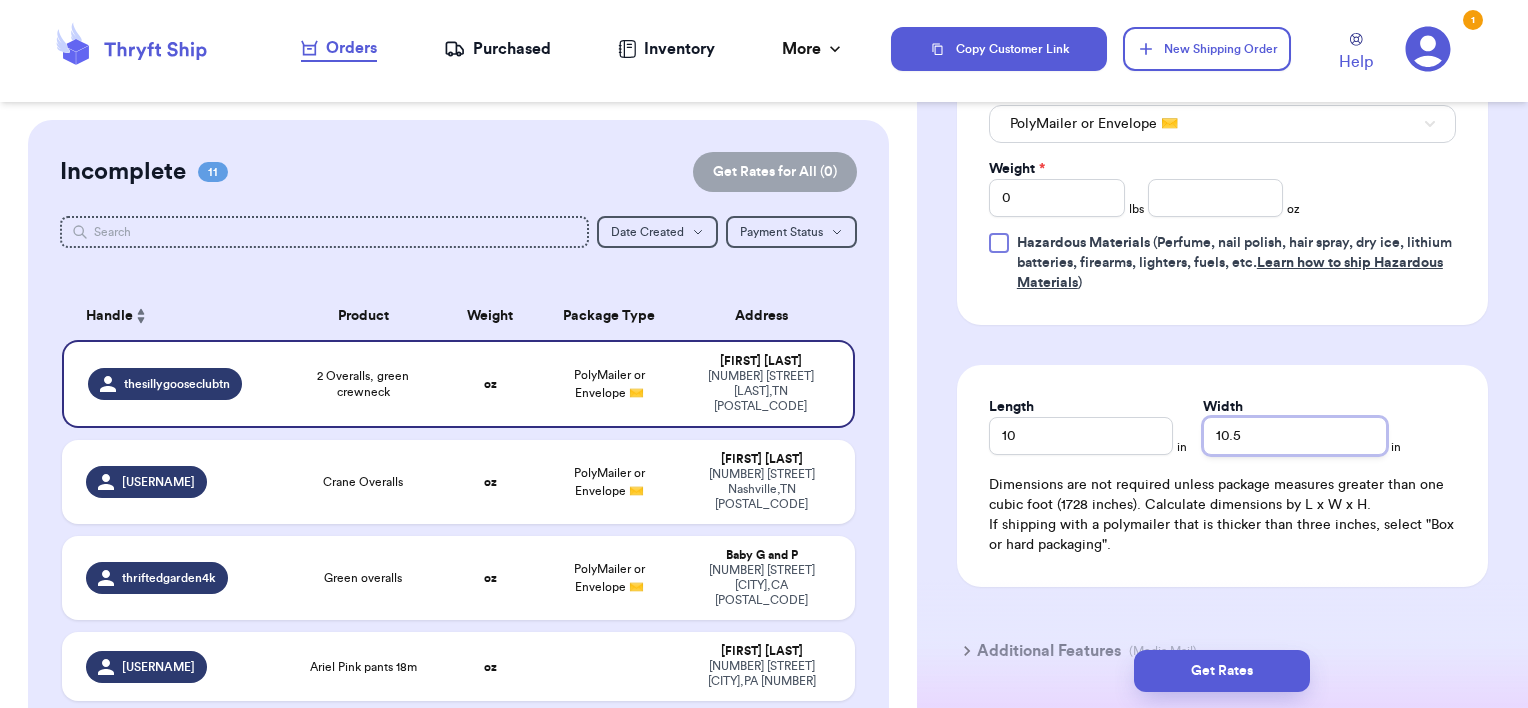 scroll, scrollTop: 724, scrollLeft: 0, axis: vertical 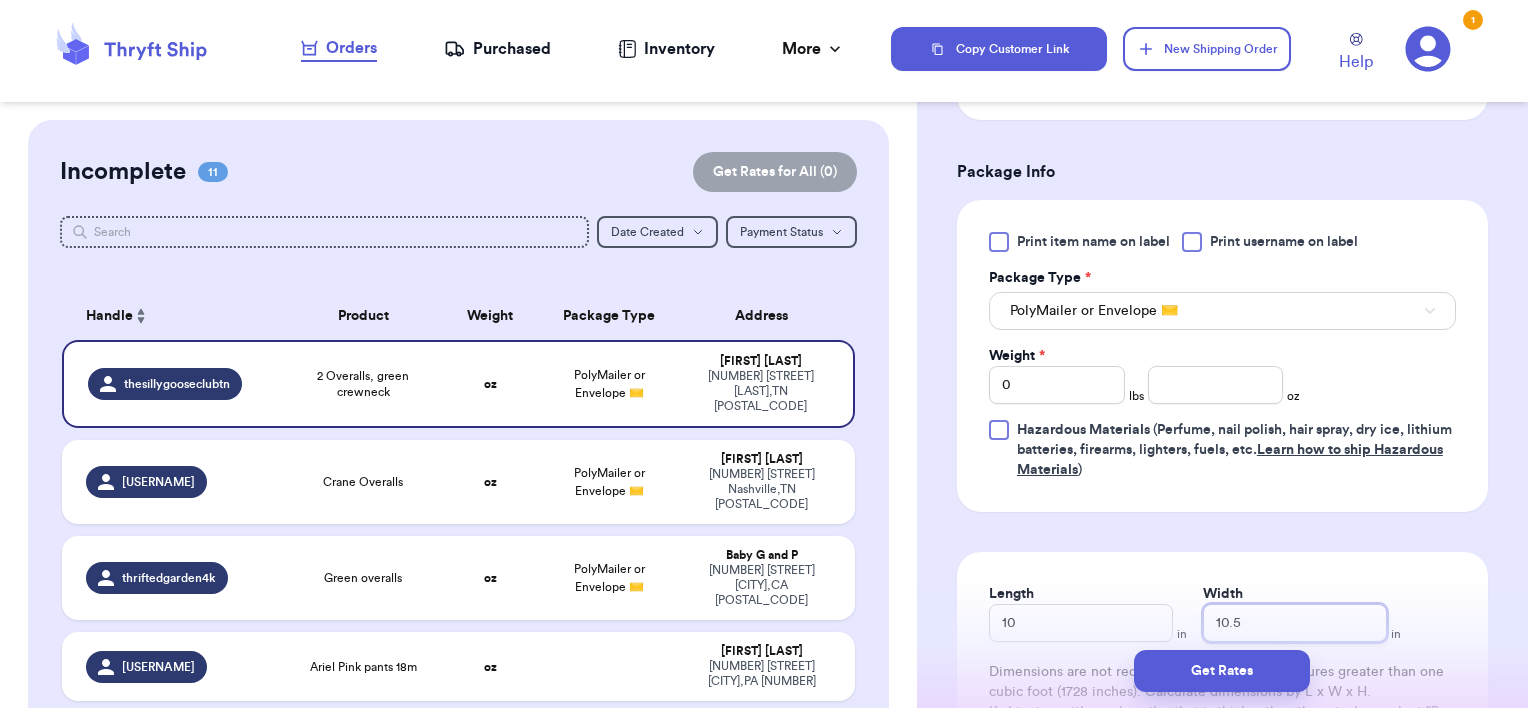 type on "10.5" 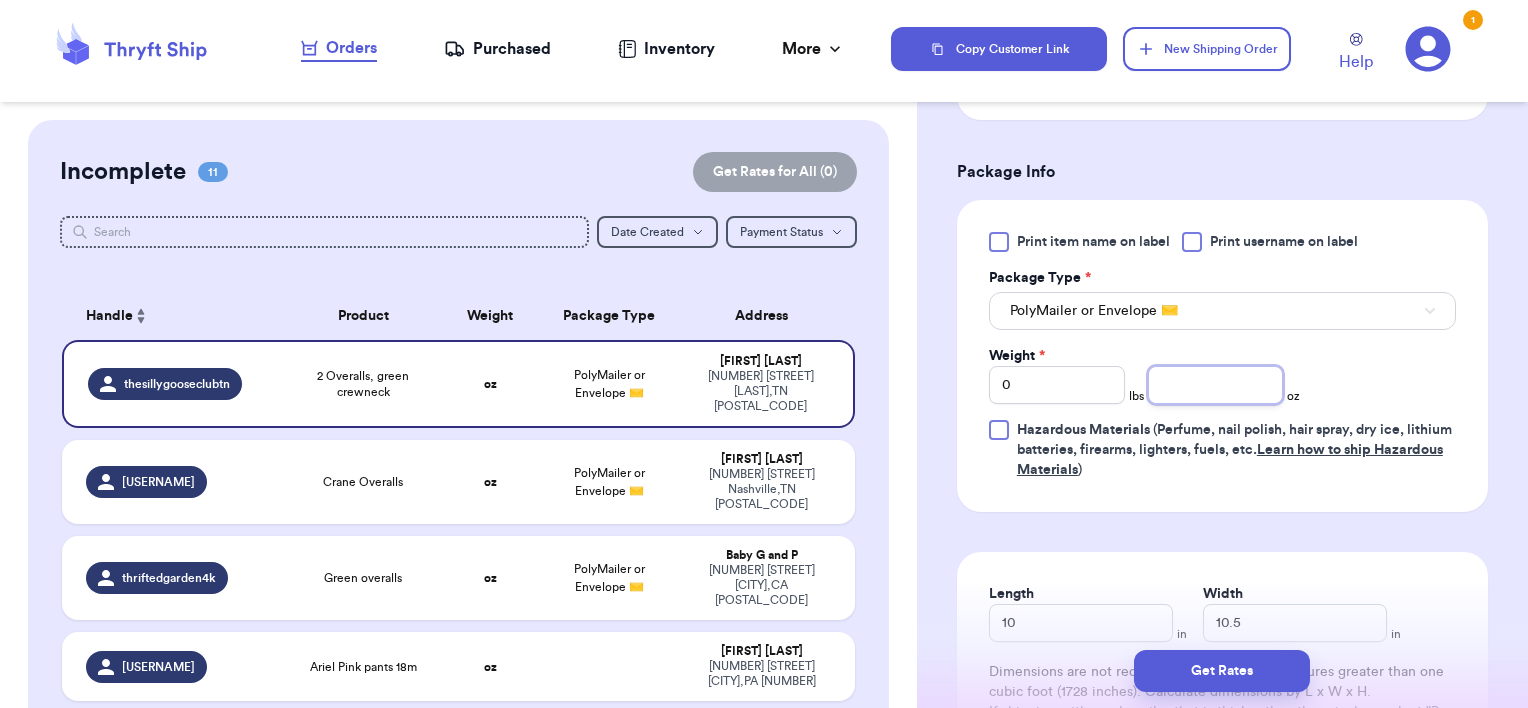click at bounding box center [1216, 385] 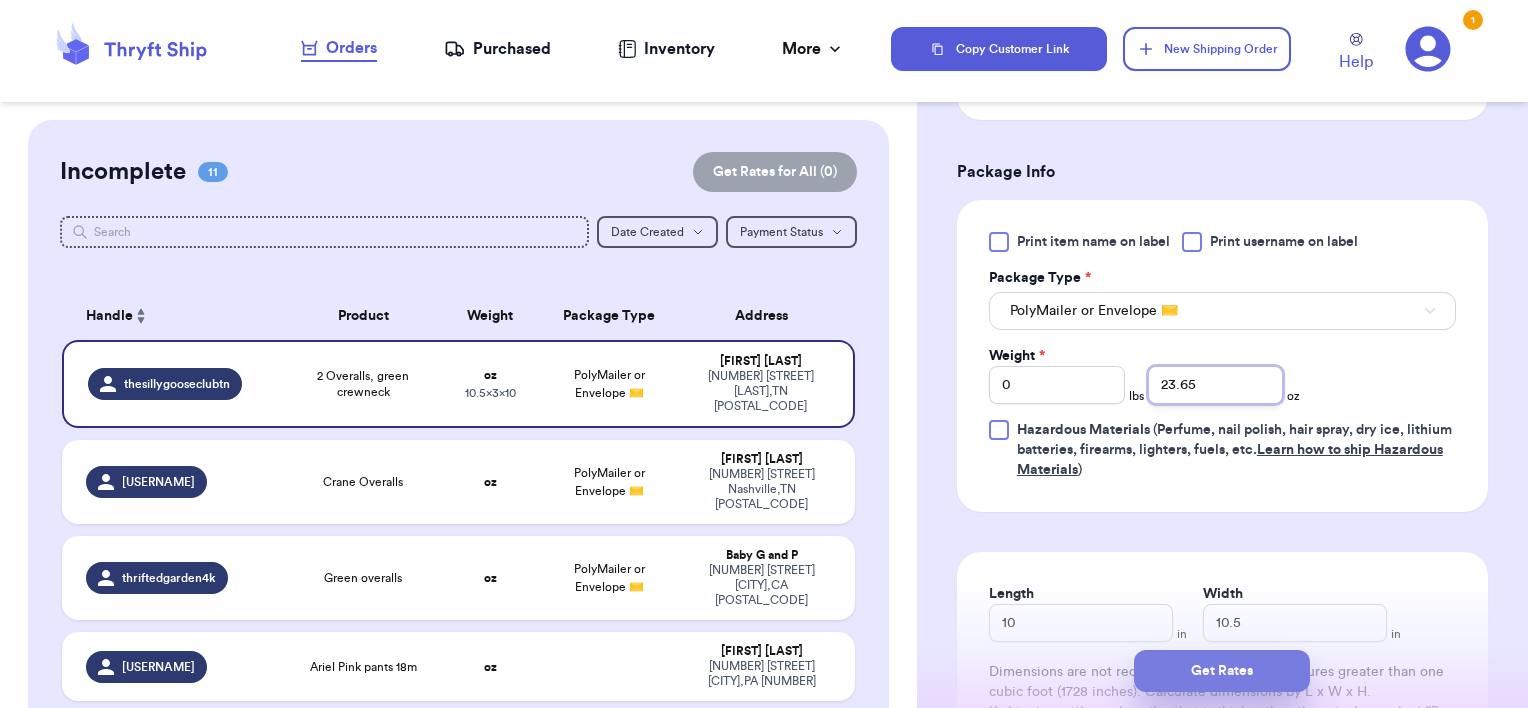 type on "23.65" 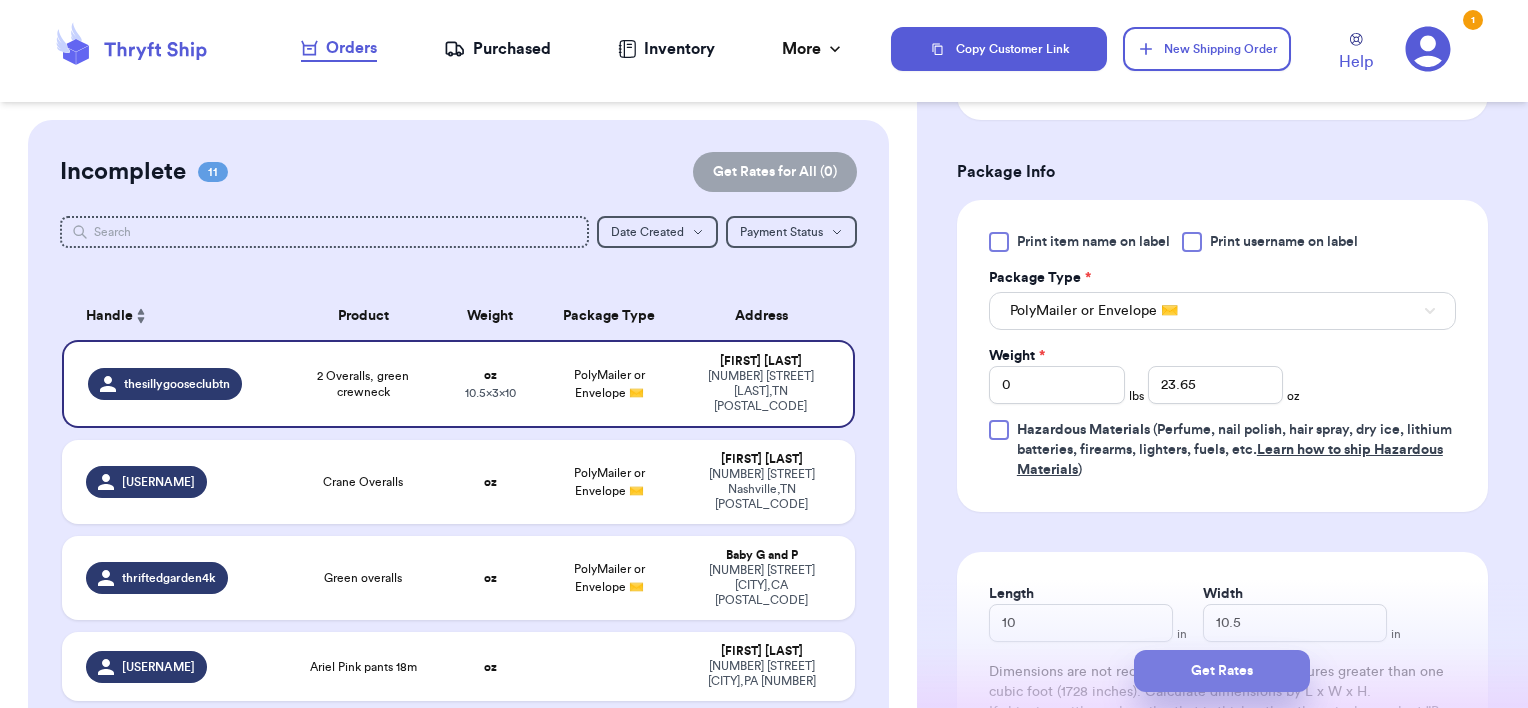 click on "Get Rates" at bounding box center (1222, 671) 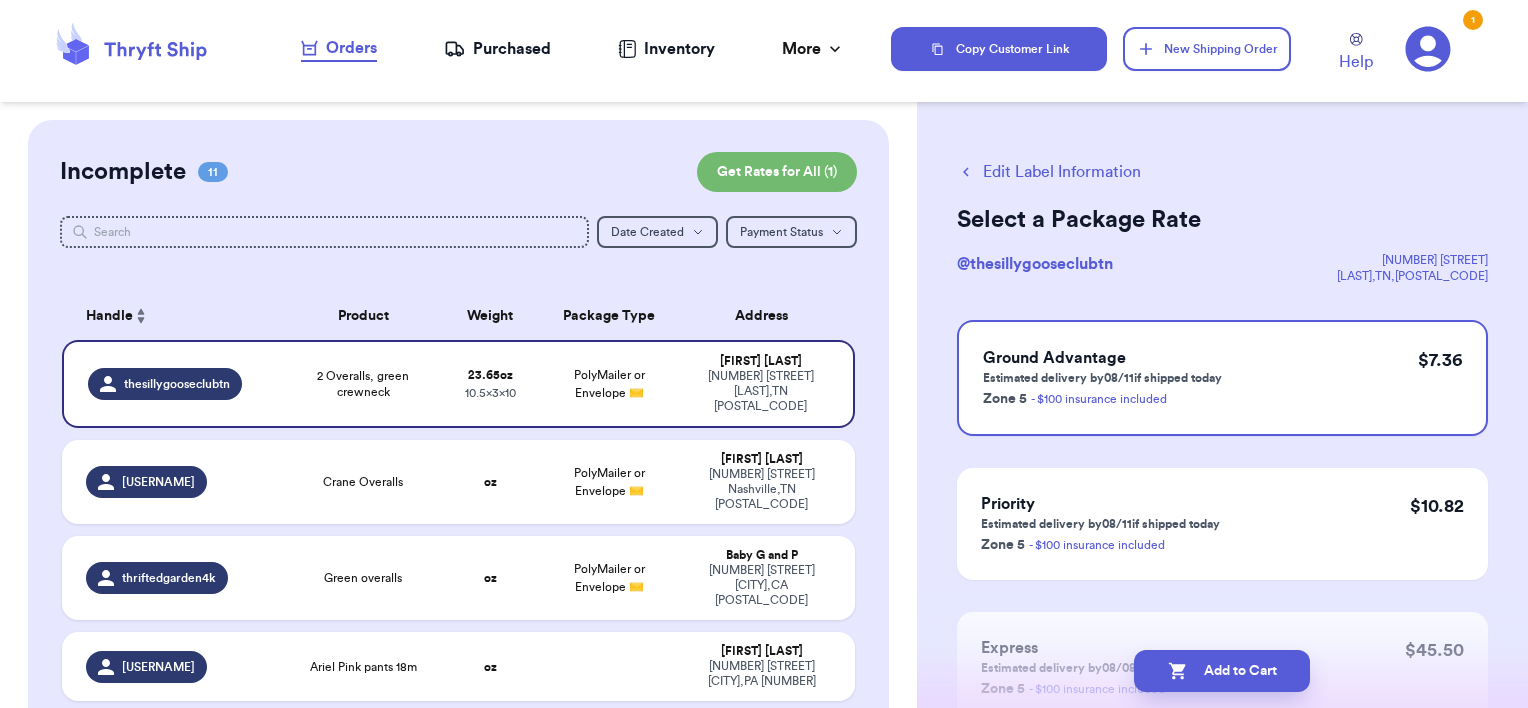 scroll, scrollTop: 155, scrollLeft: 0, axis: vertical 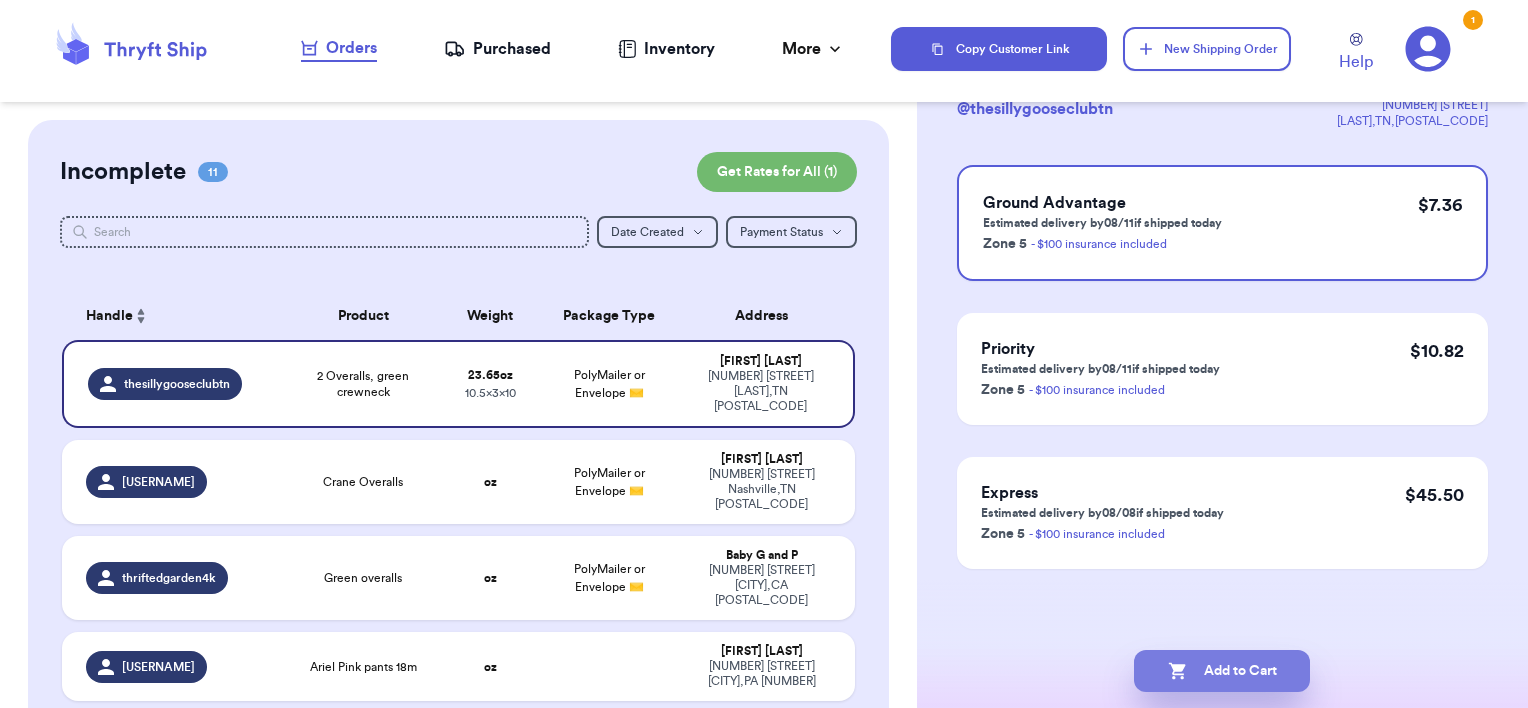click on "Add to Cart" at bounding box center [1222, 671] 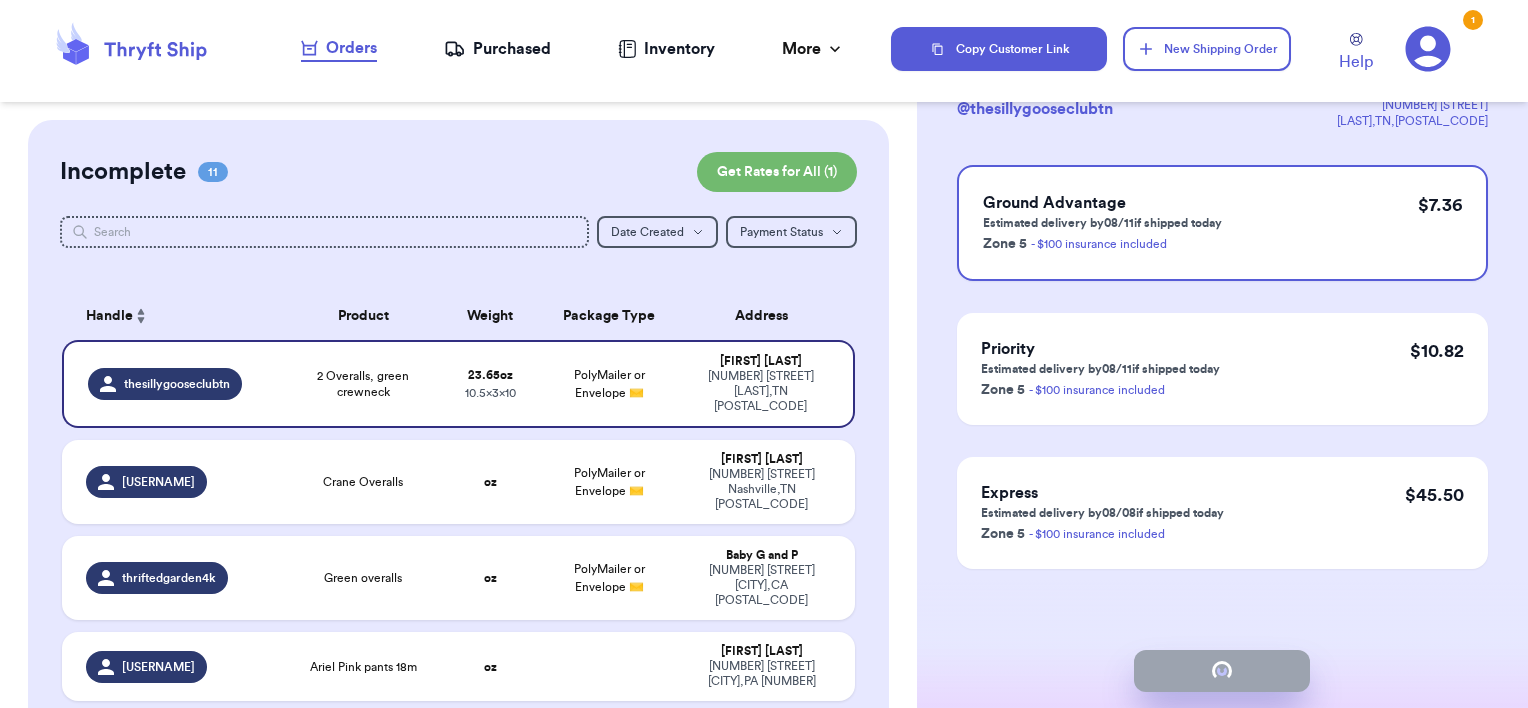 checkbox on "true" 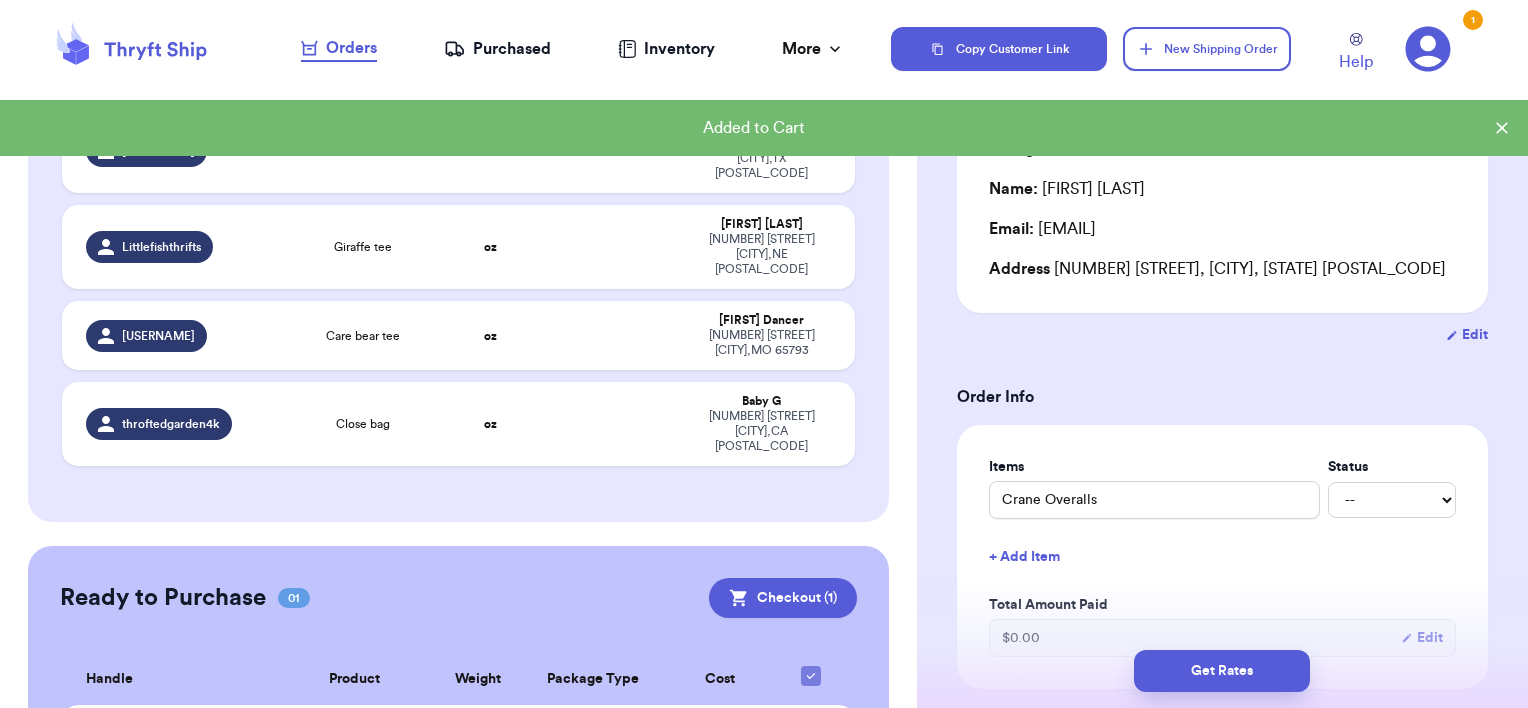 scroll, scrollTop: 827, scrollLeft: 0, axis: vertical 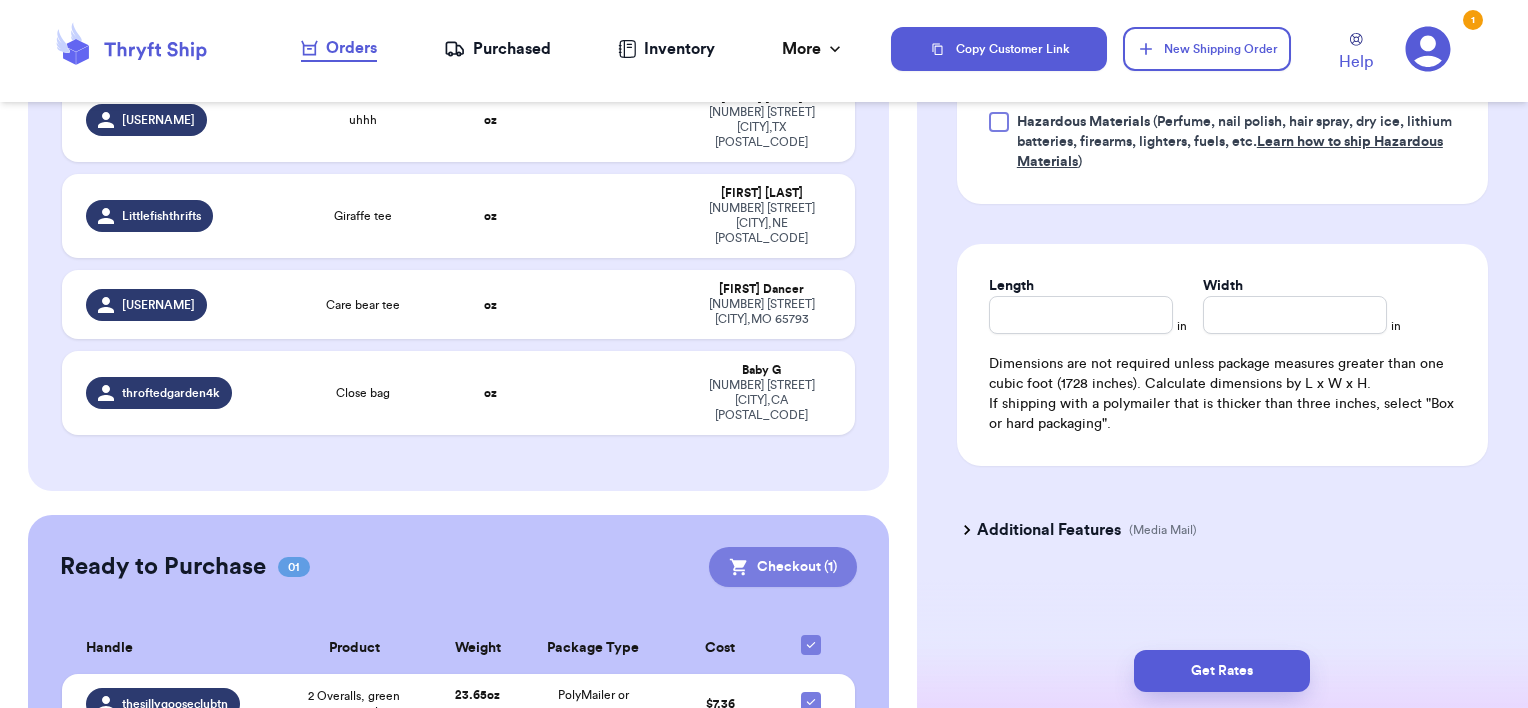 click on "Checkout ( 1 )" at bounding box center (783, 567) 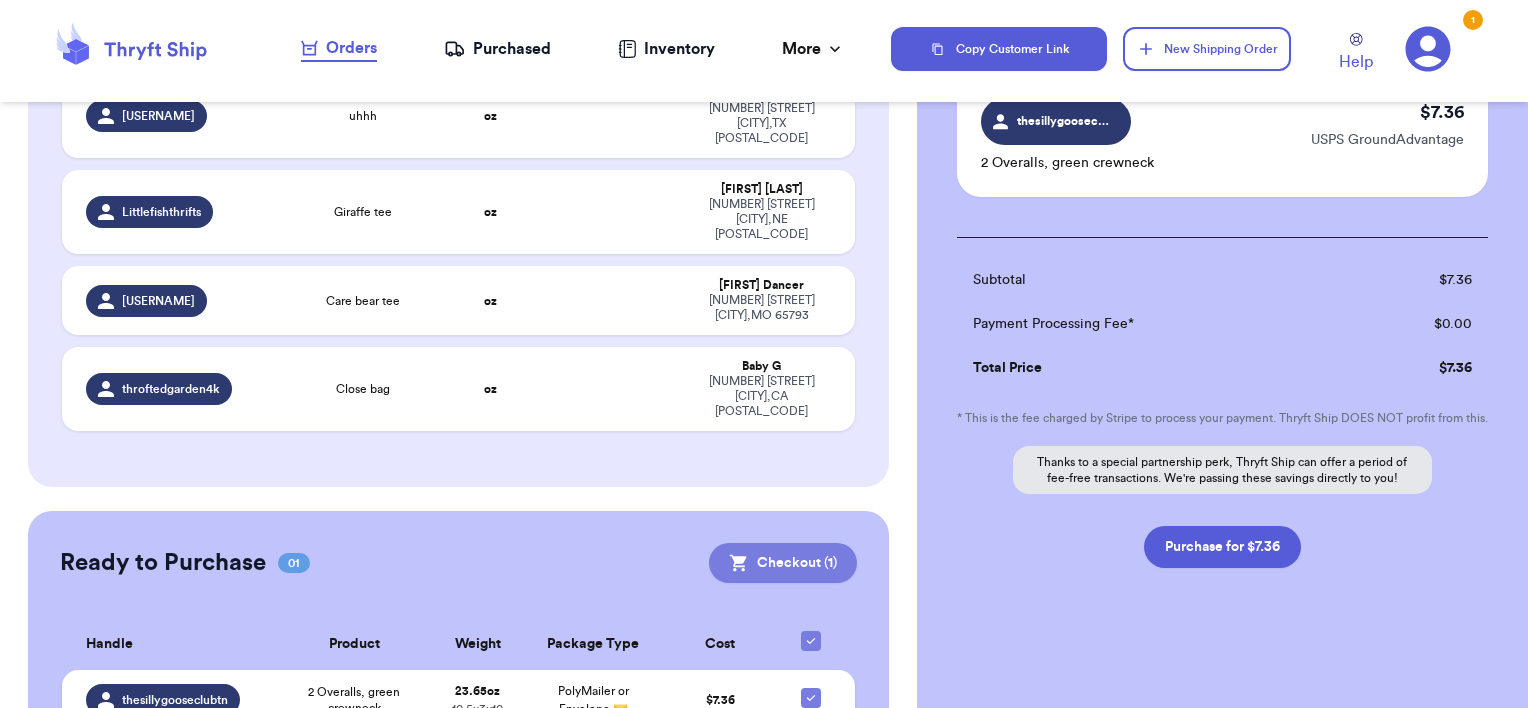 scroll, scrollTop: 824, scrollLeft: 0, axis: vertical 